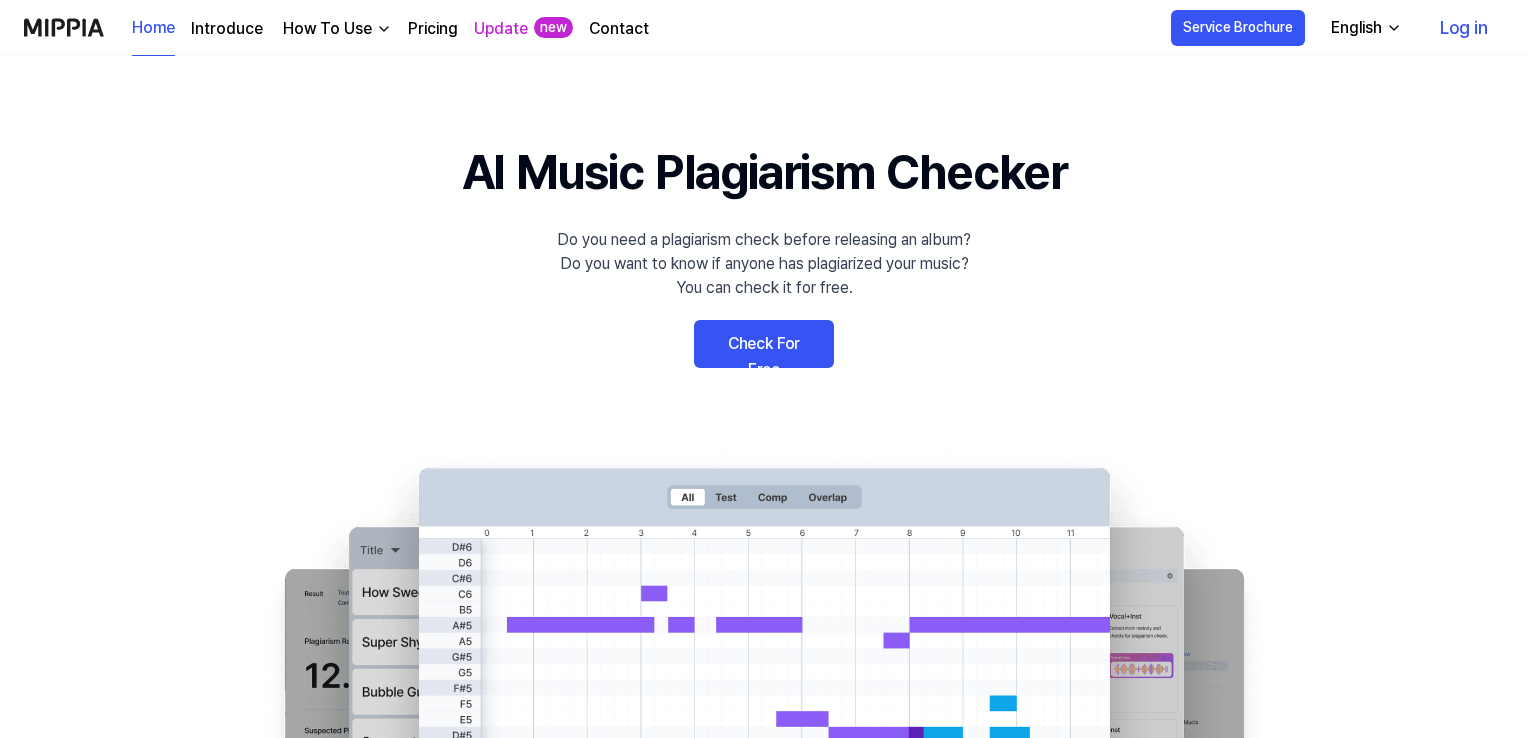 scroll, scrollTop: 0, scrollLeft: 0, axis: both 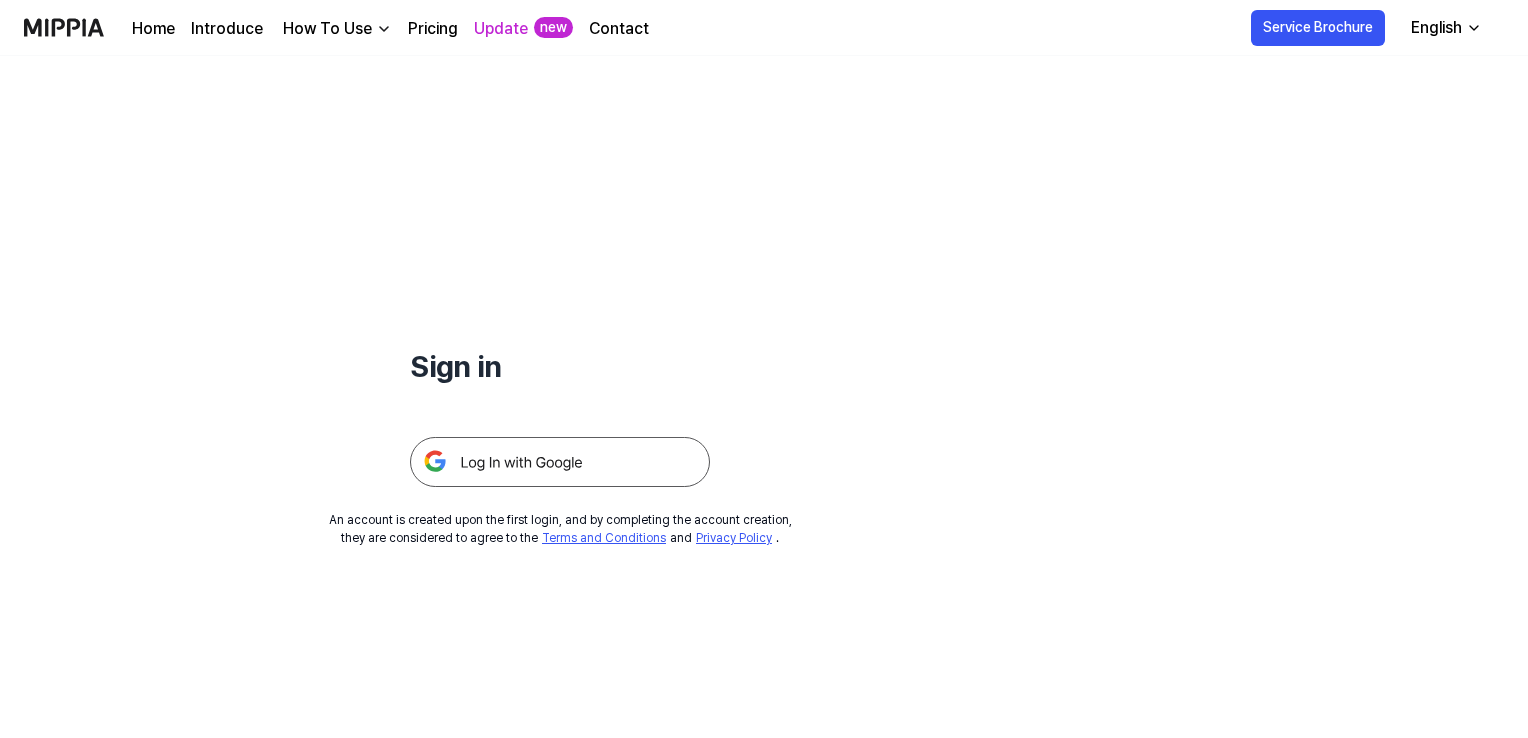 click at bounding box center (560, 462) 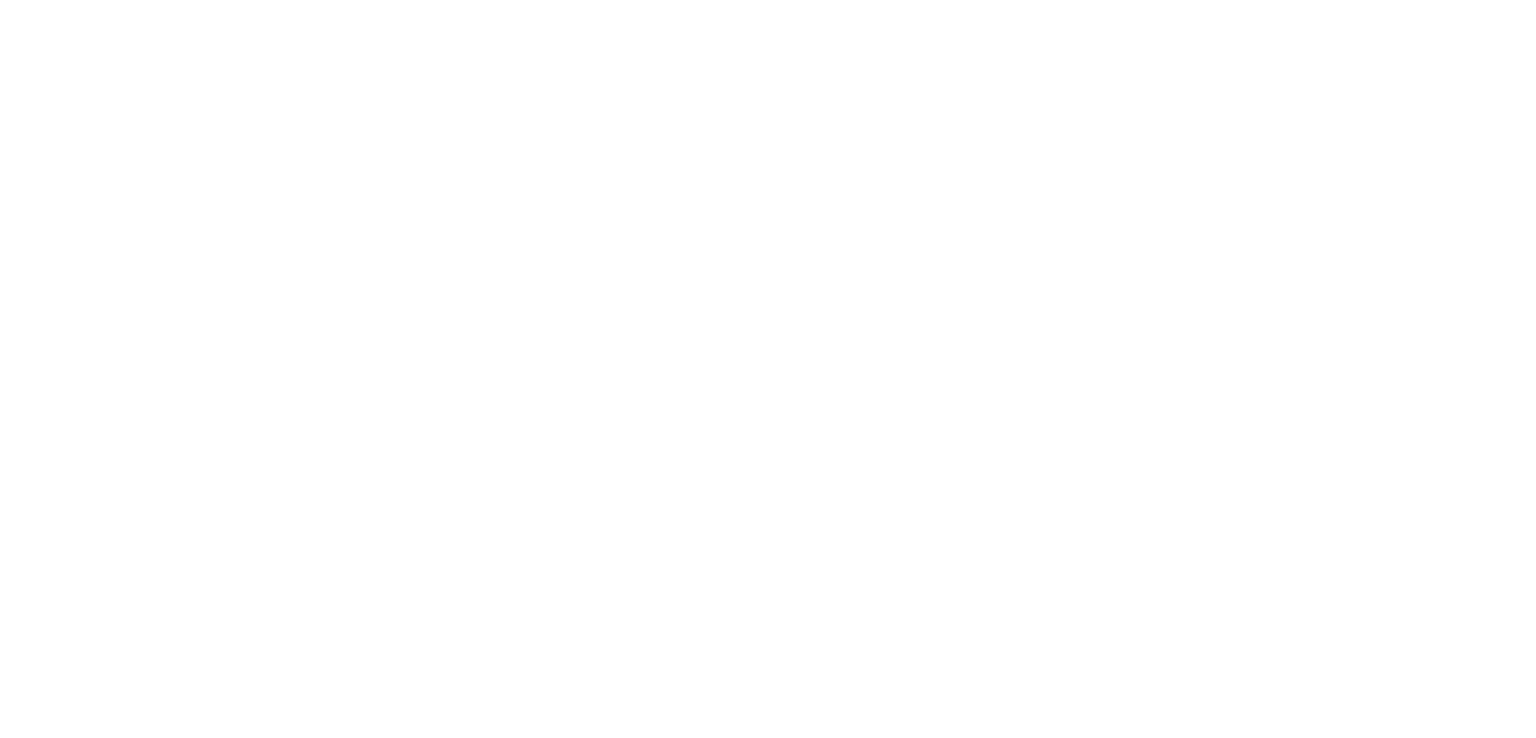 scroll, scrollTop: 0, scrollLeft: 0, axis: both 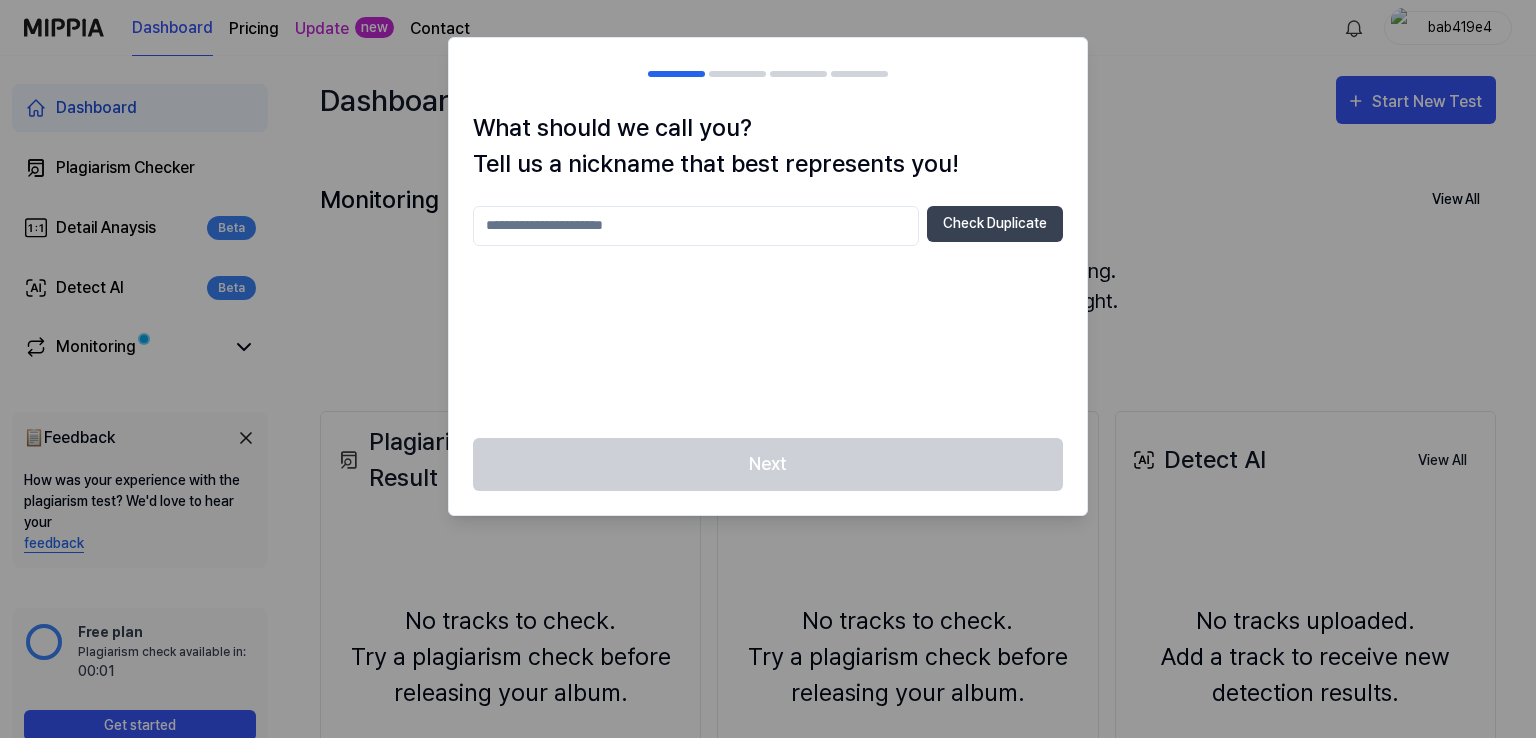 click at bounding box center [696, 226] 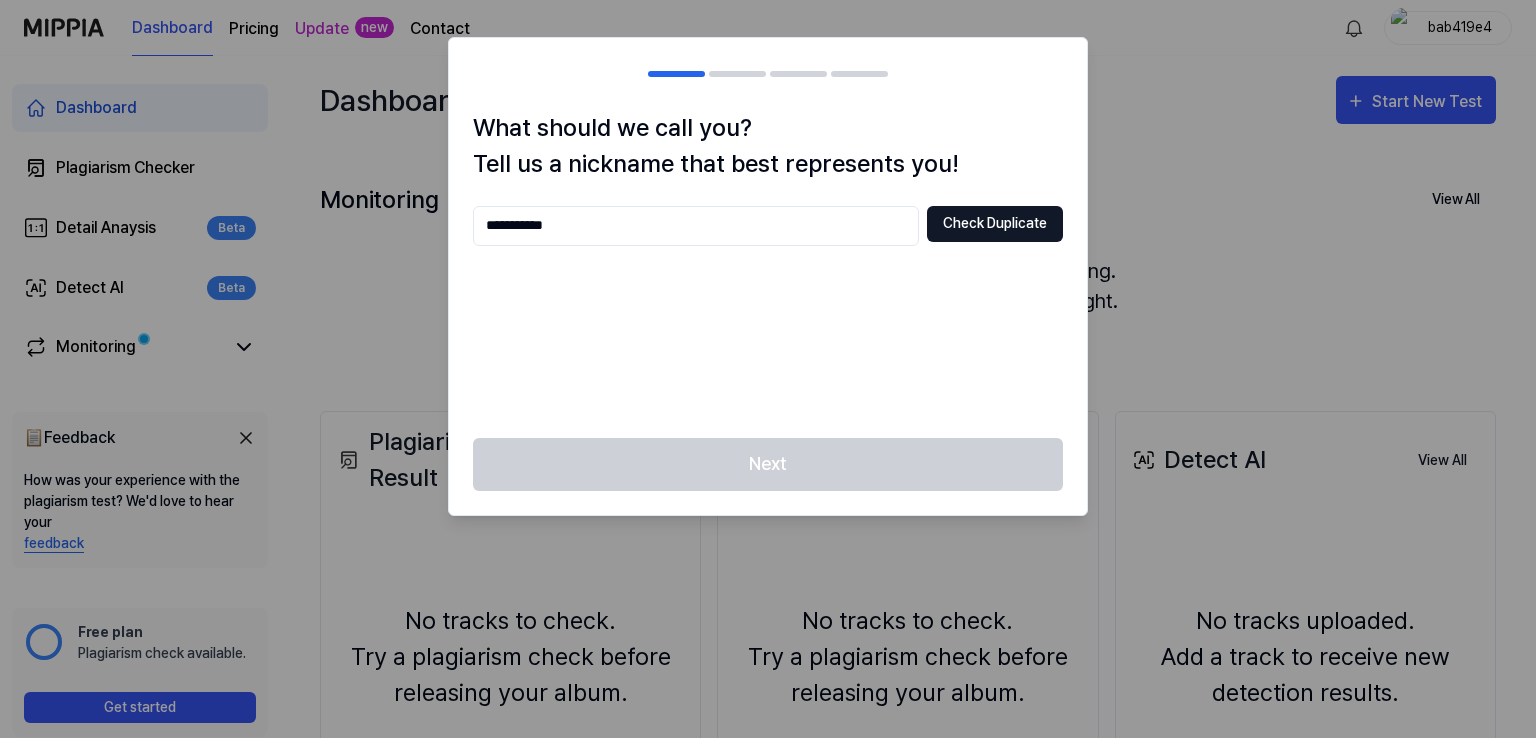 type on "**********" 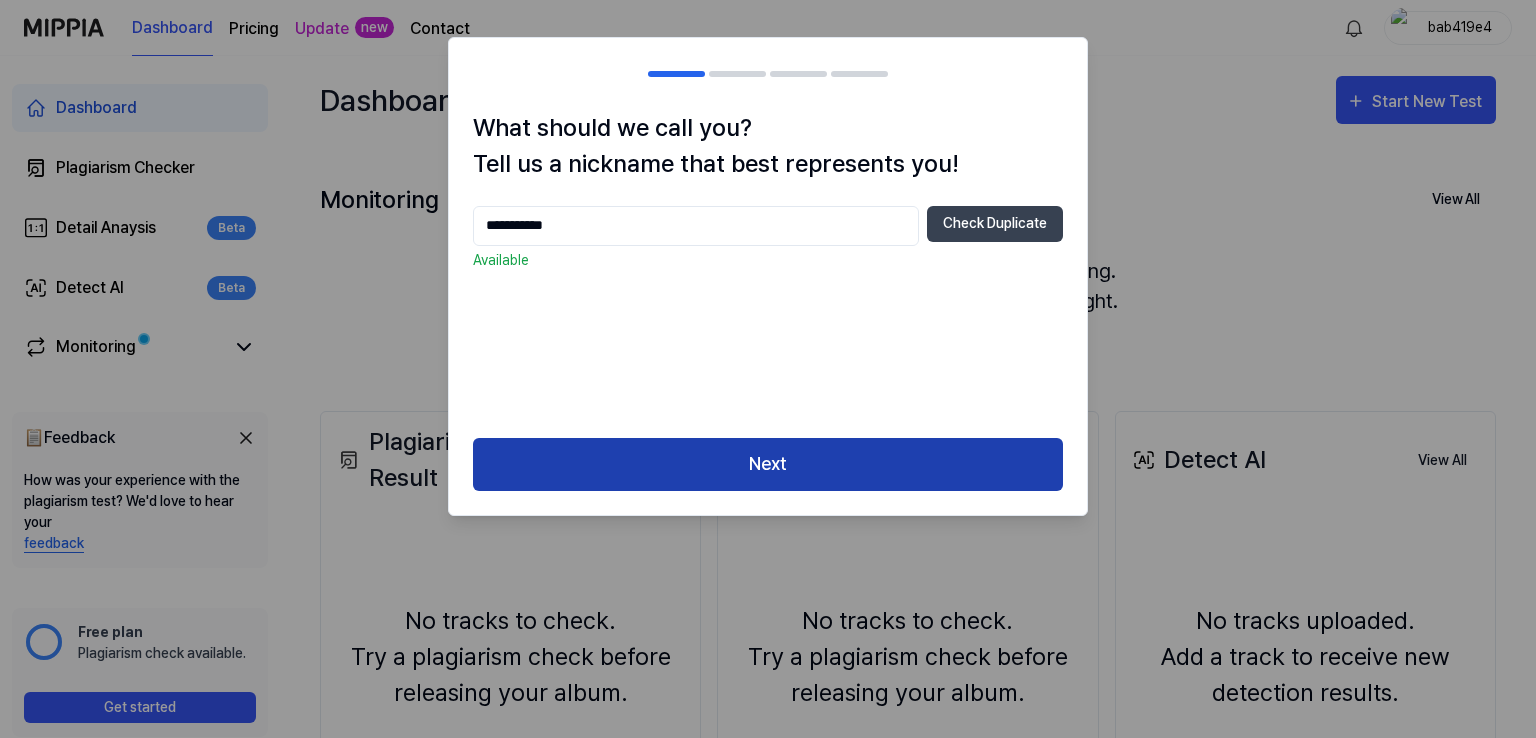 click on "Next" at bounding box center (768, 464) 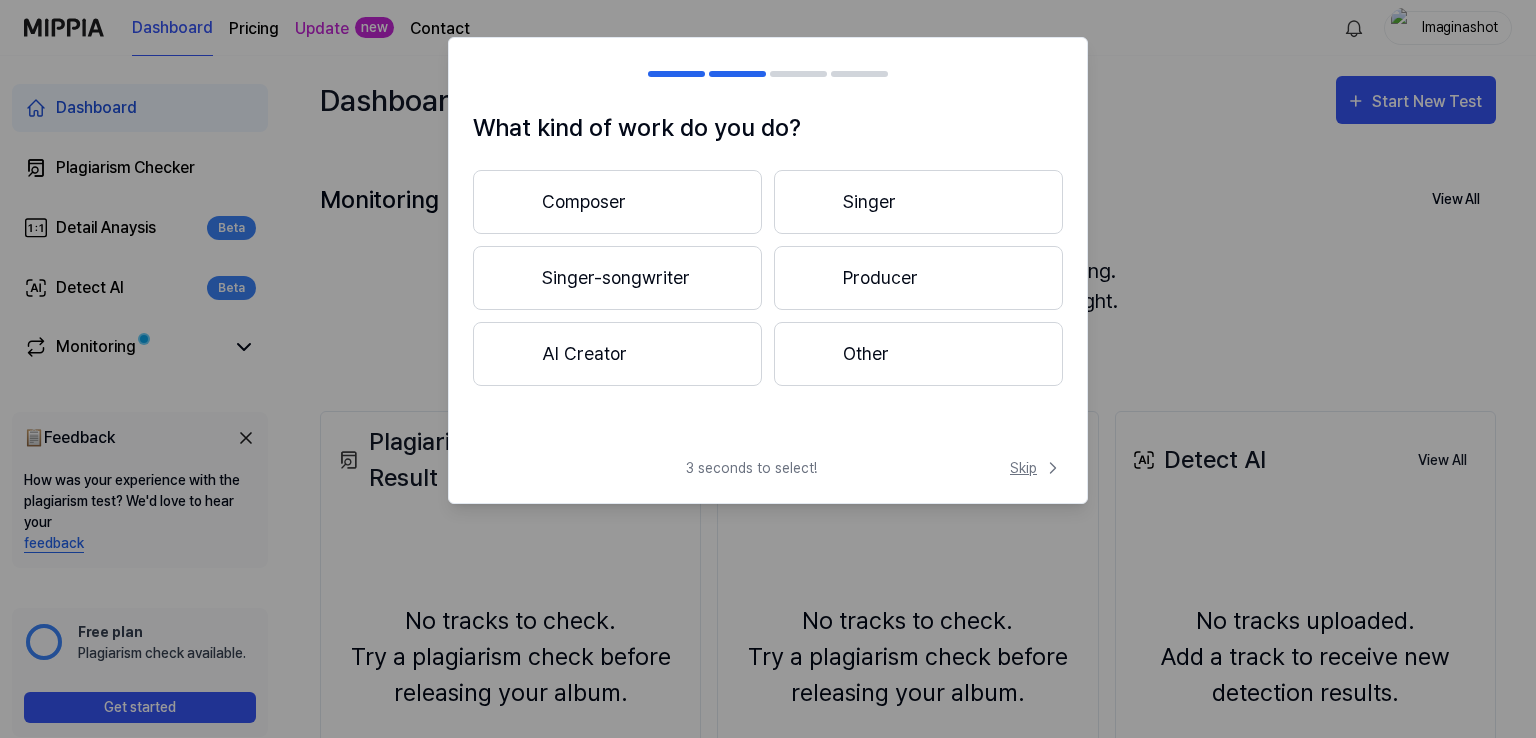 click 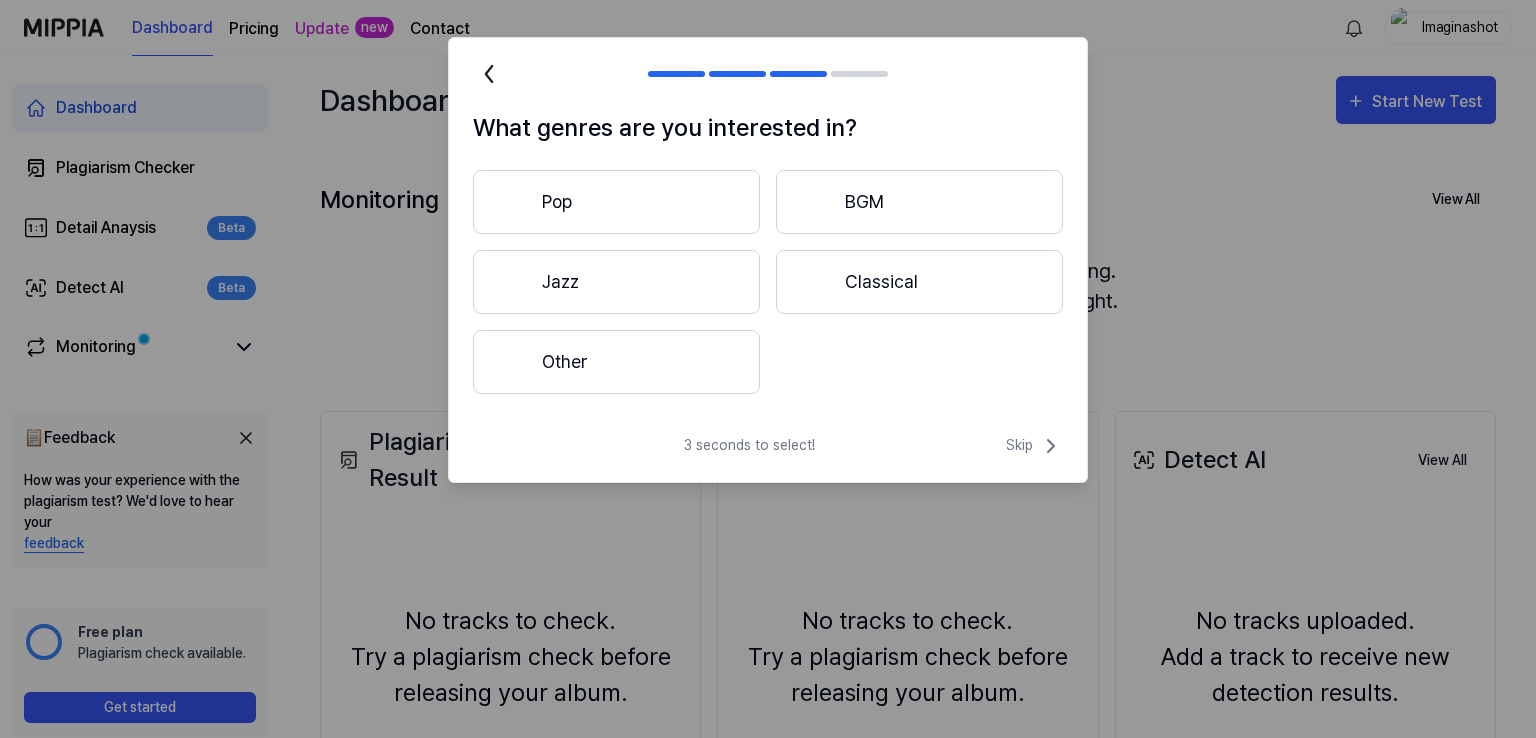 click on "3 seconds to select! Skip" at bounding box center [768, 458] 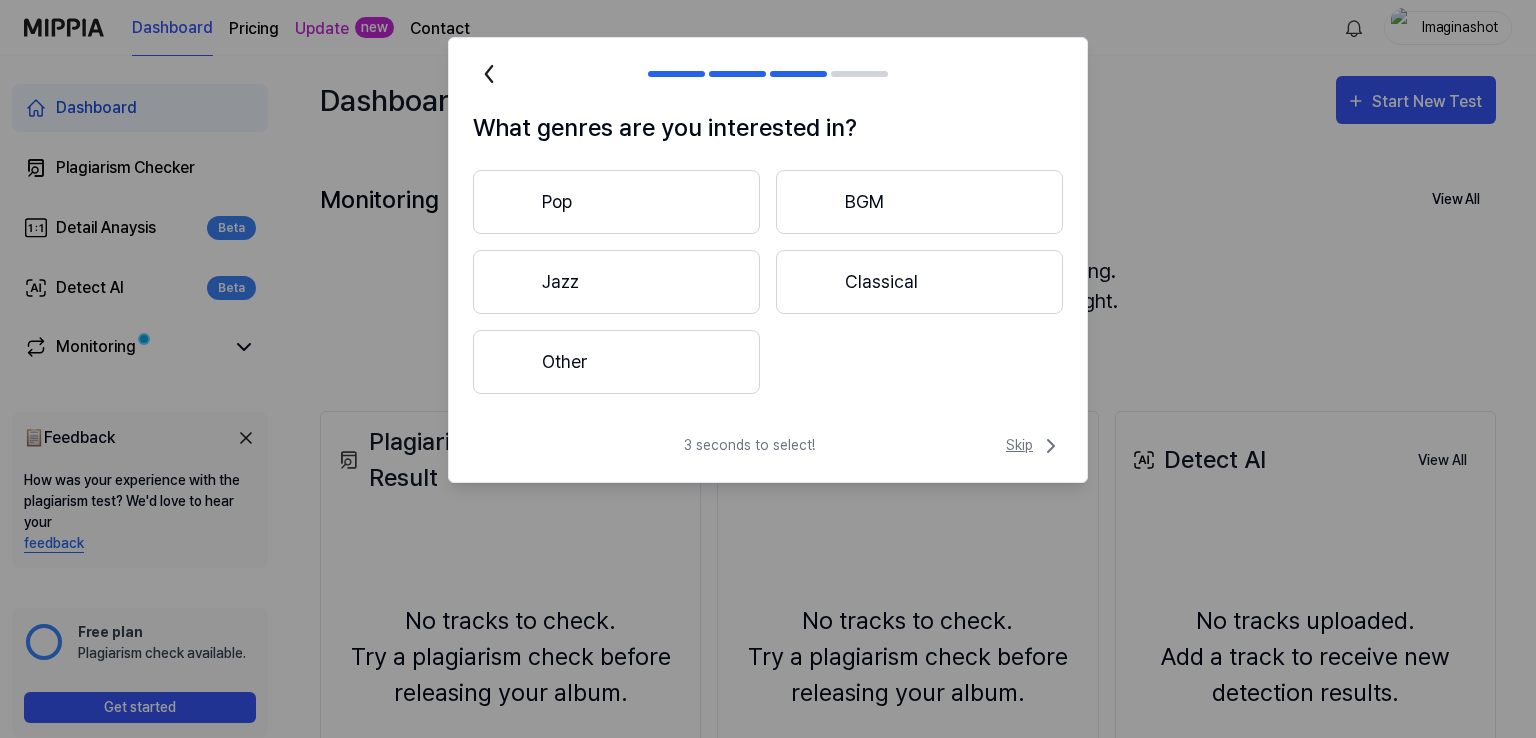 click on "Skip" at bounding box center (1034, 446) 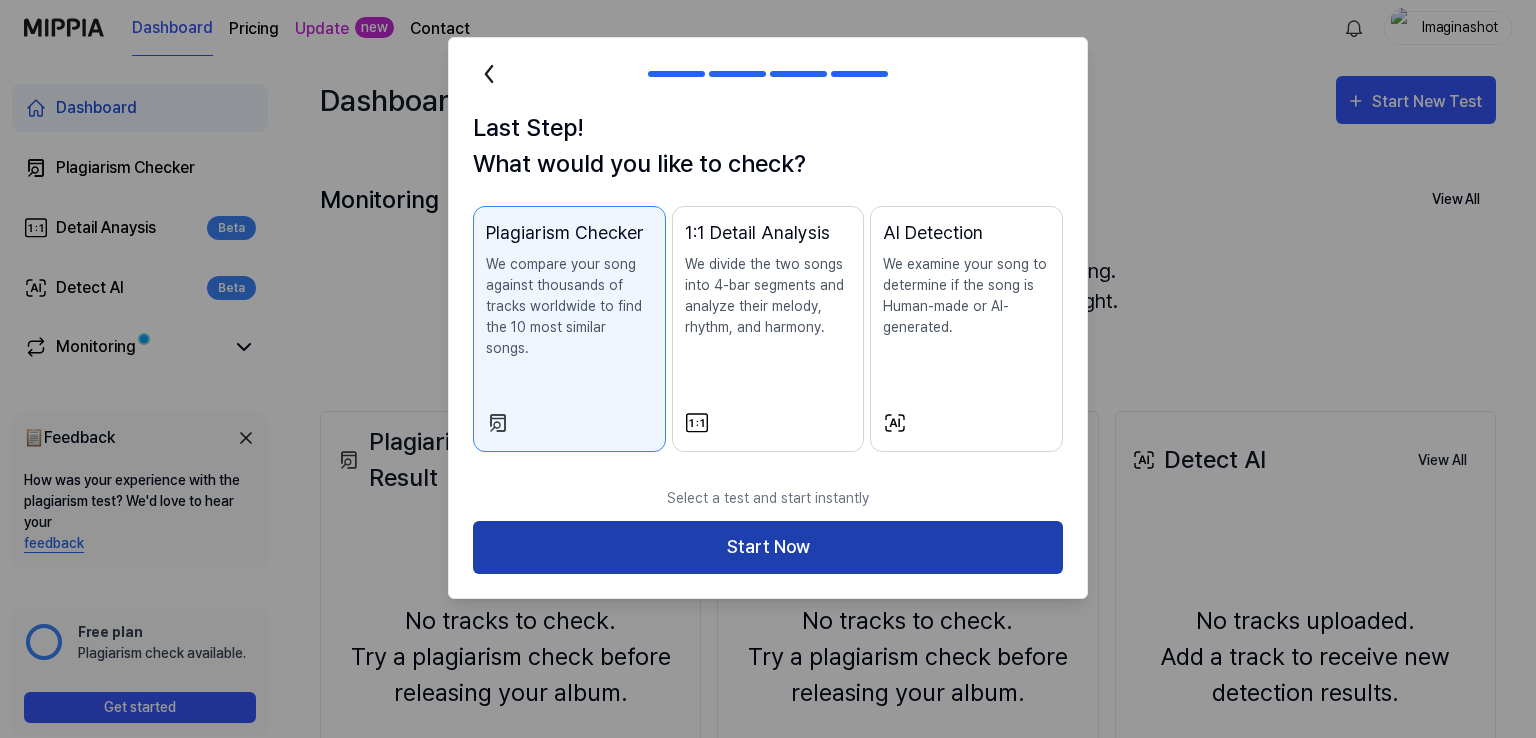 click on "Start Now" at bounding box center (768, 547) 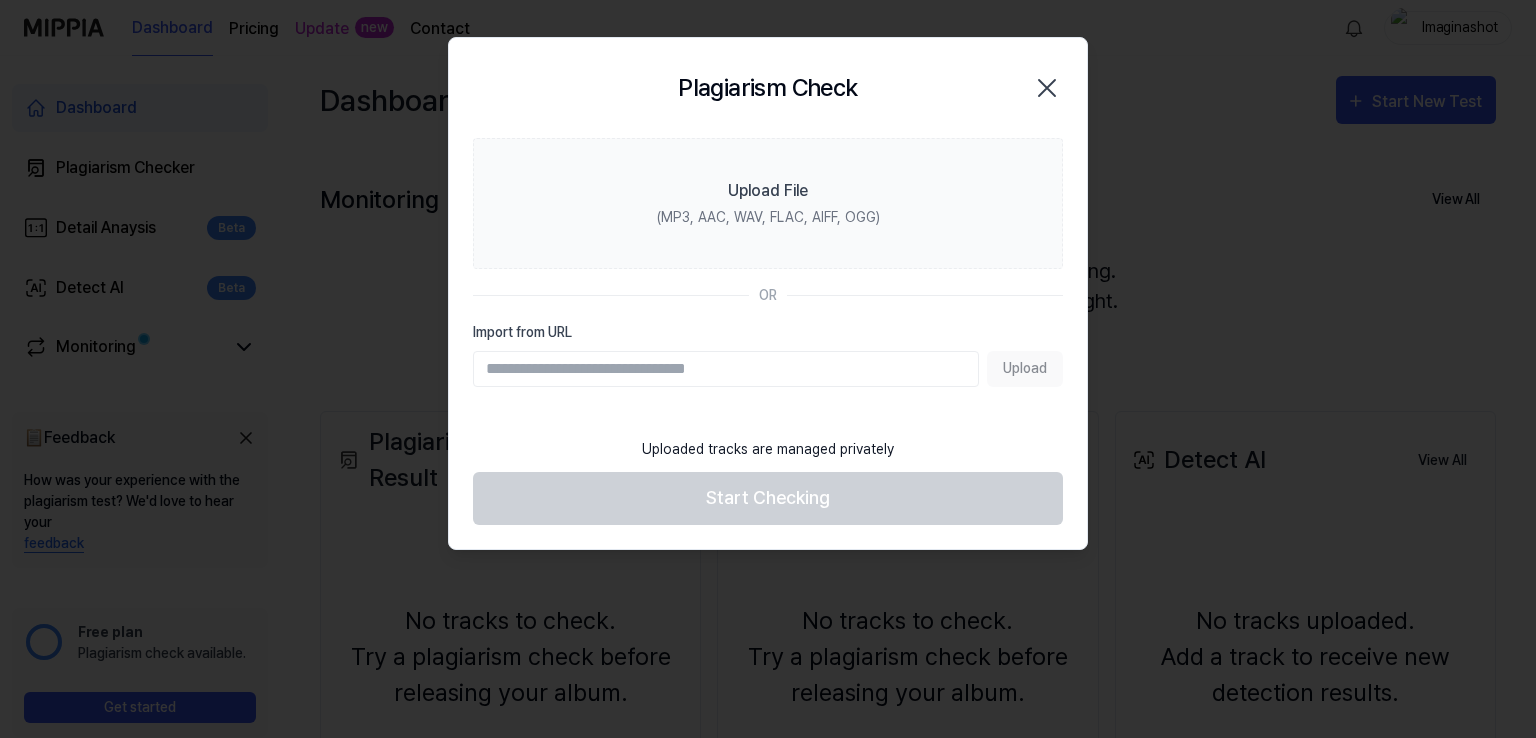 click on "Import from URL" at bounding box center (726, 369) 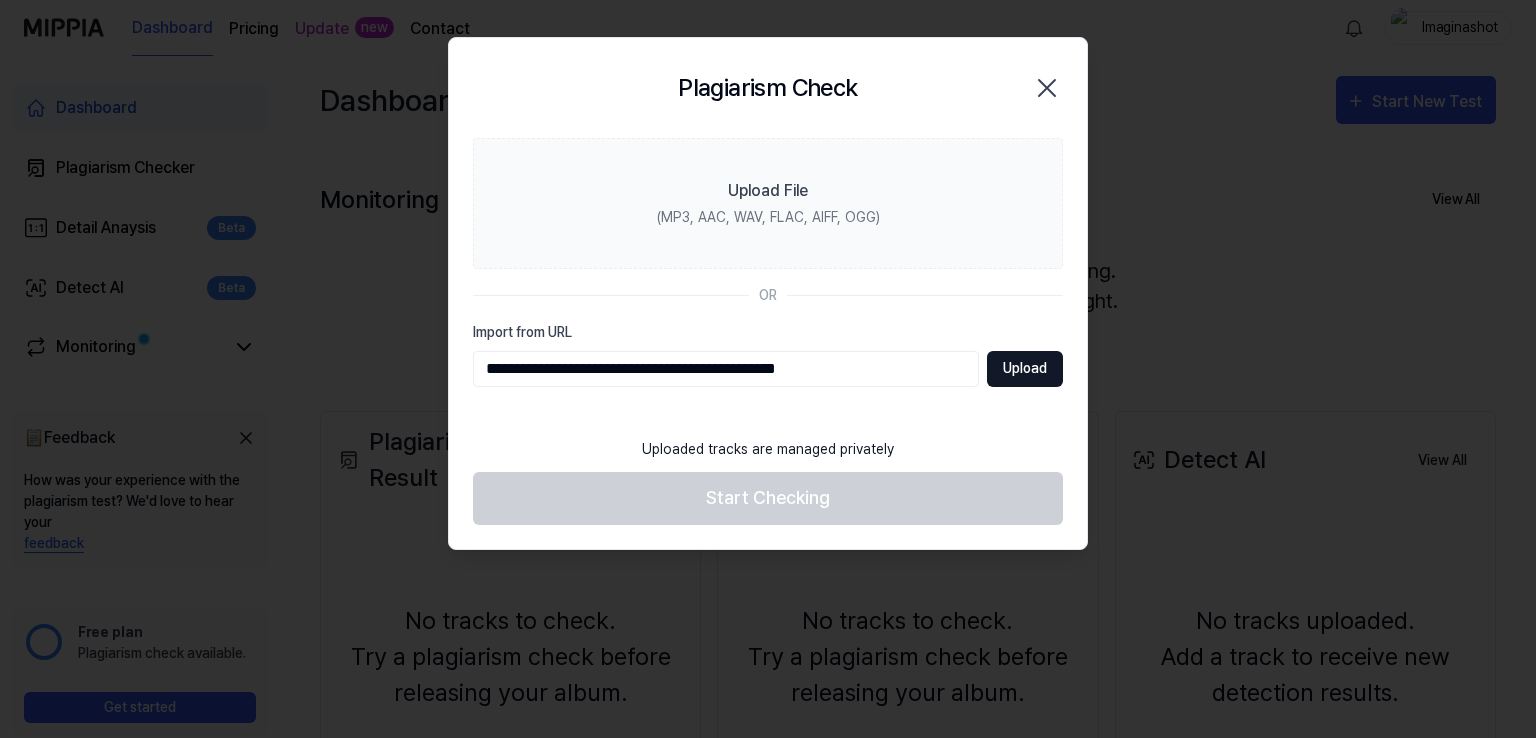 type on "**********" 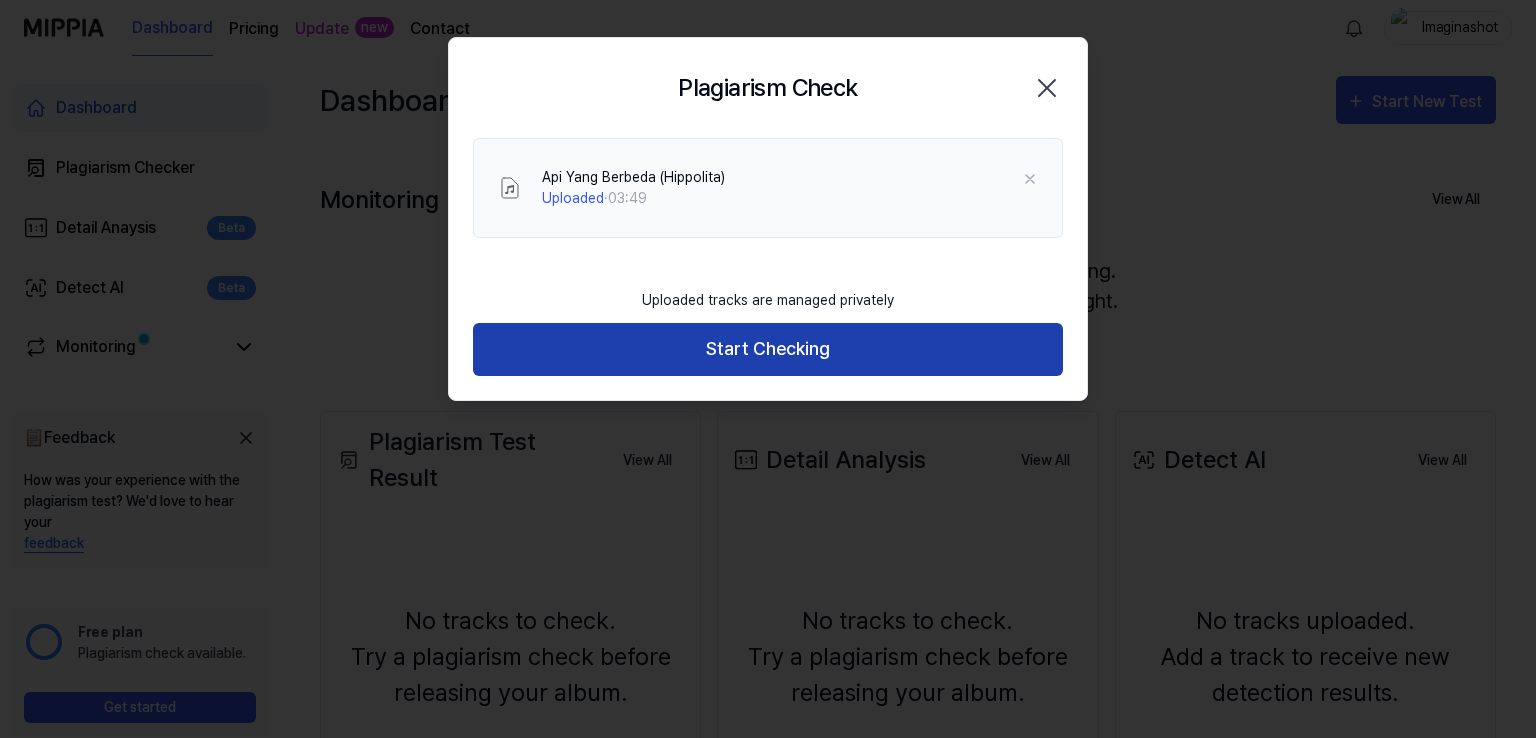 click on "Start Checking" at bounding box center [768, 349] 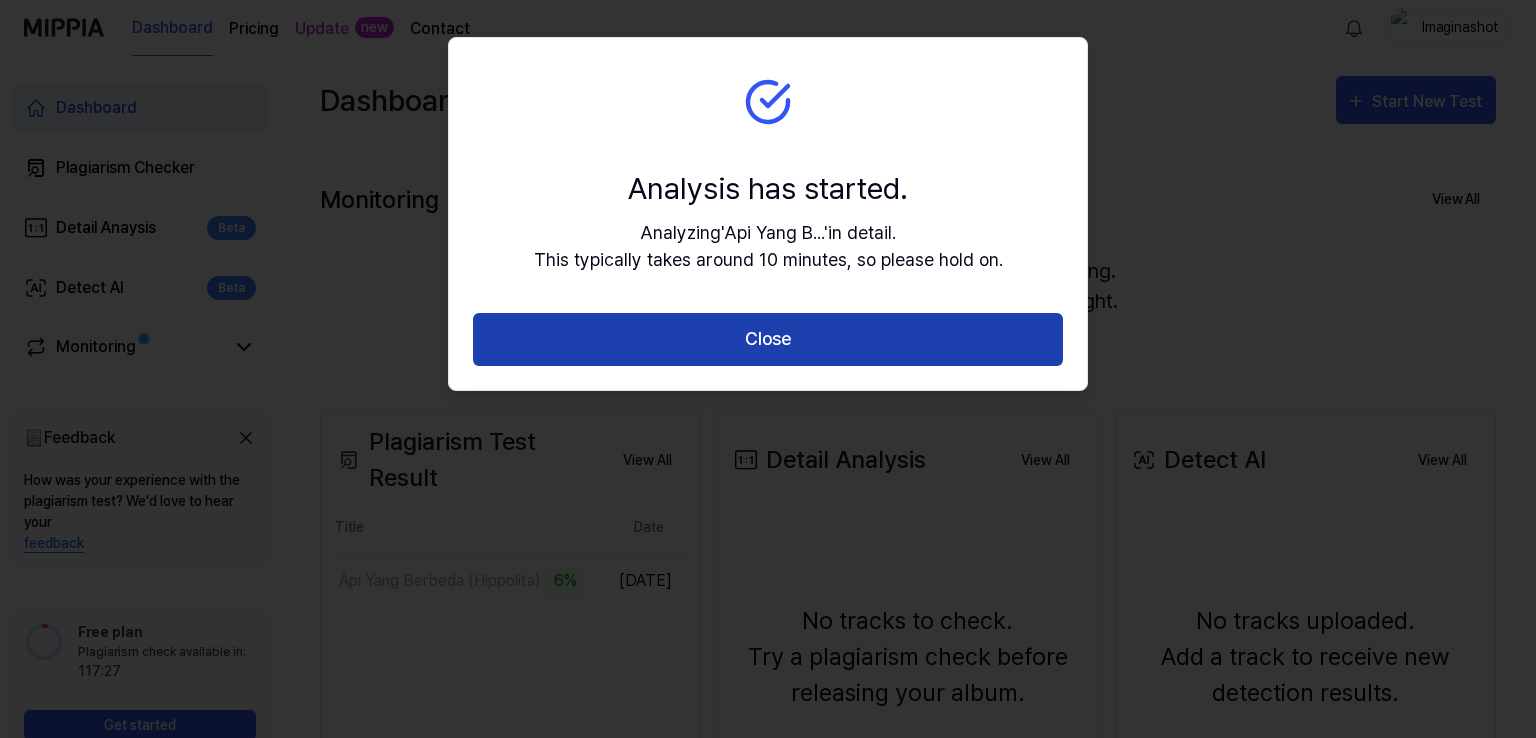 click on "Close" at bounding box center [768, 339] 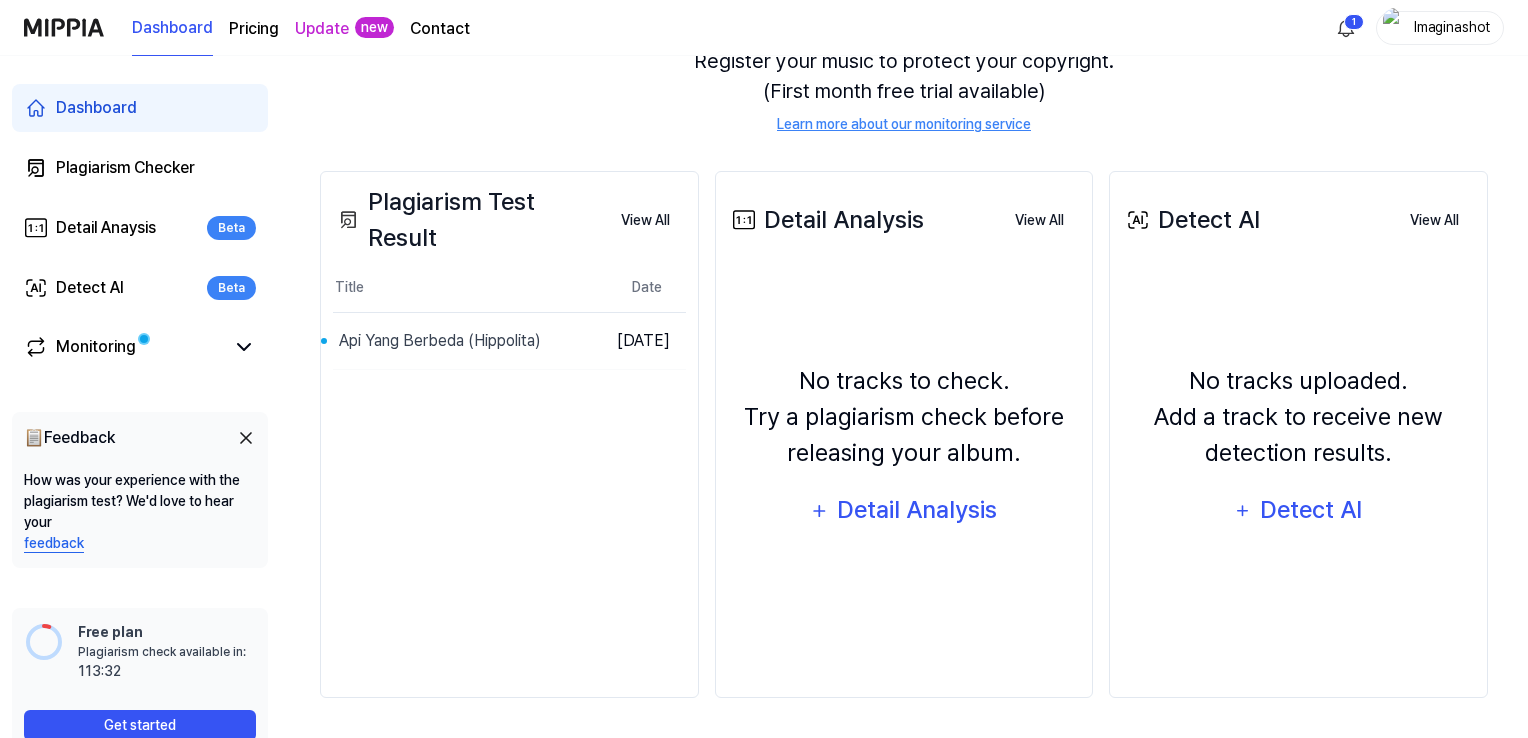 scroll, scrollTop: 240, scrollLeft: 0, axis: vertical 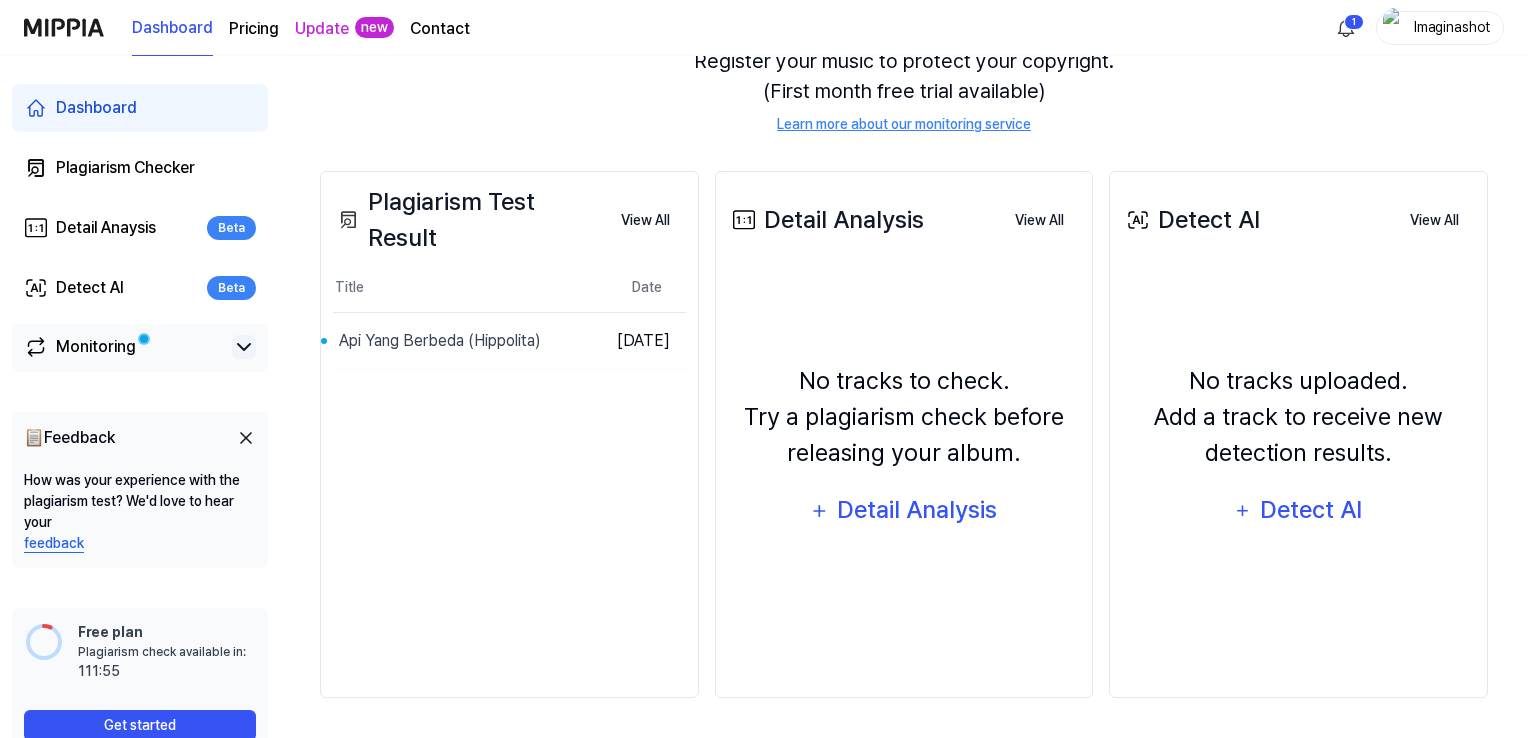 click 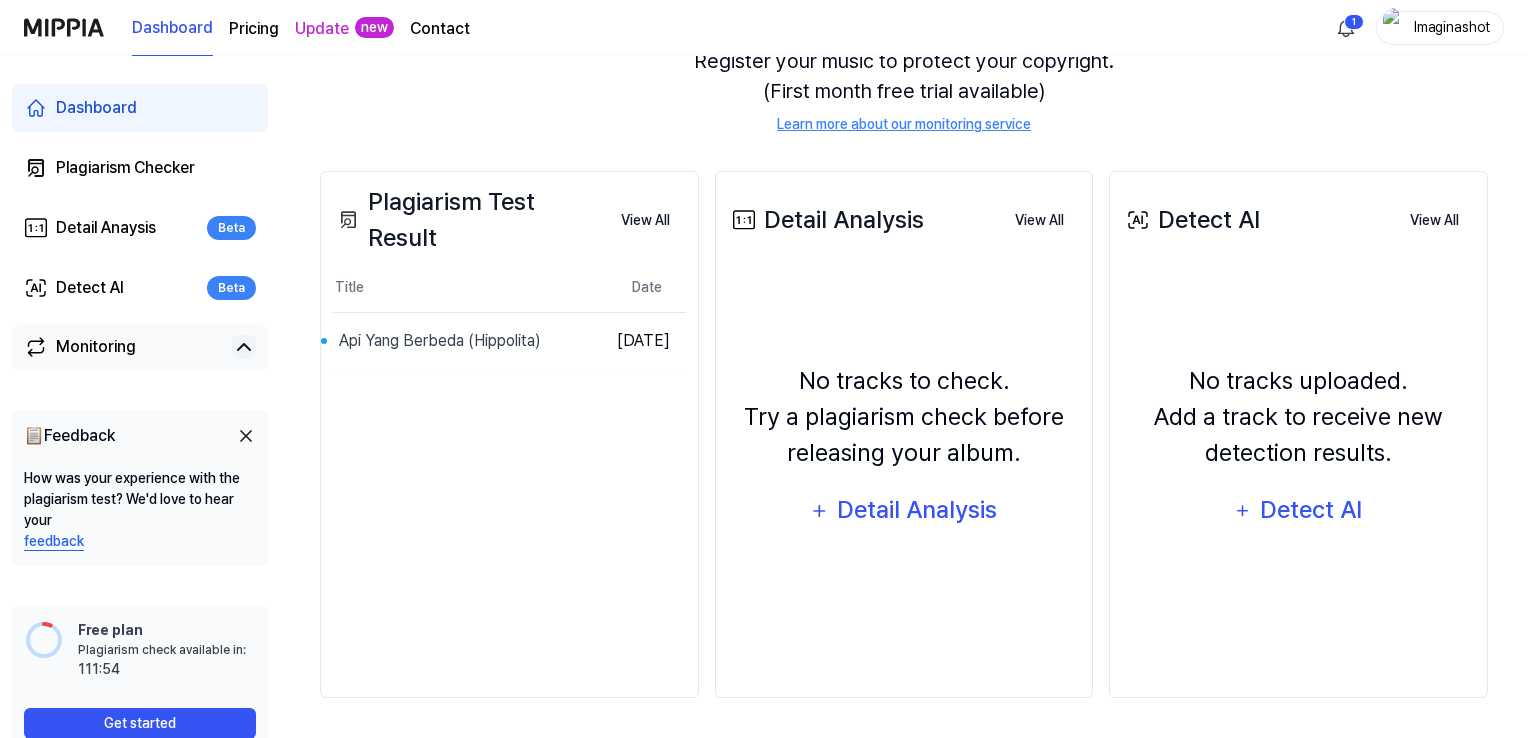 click 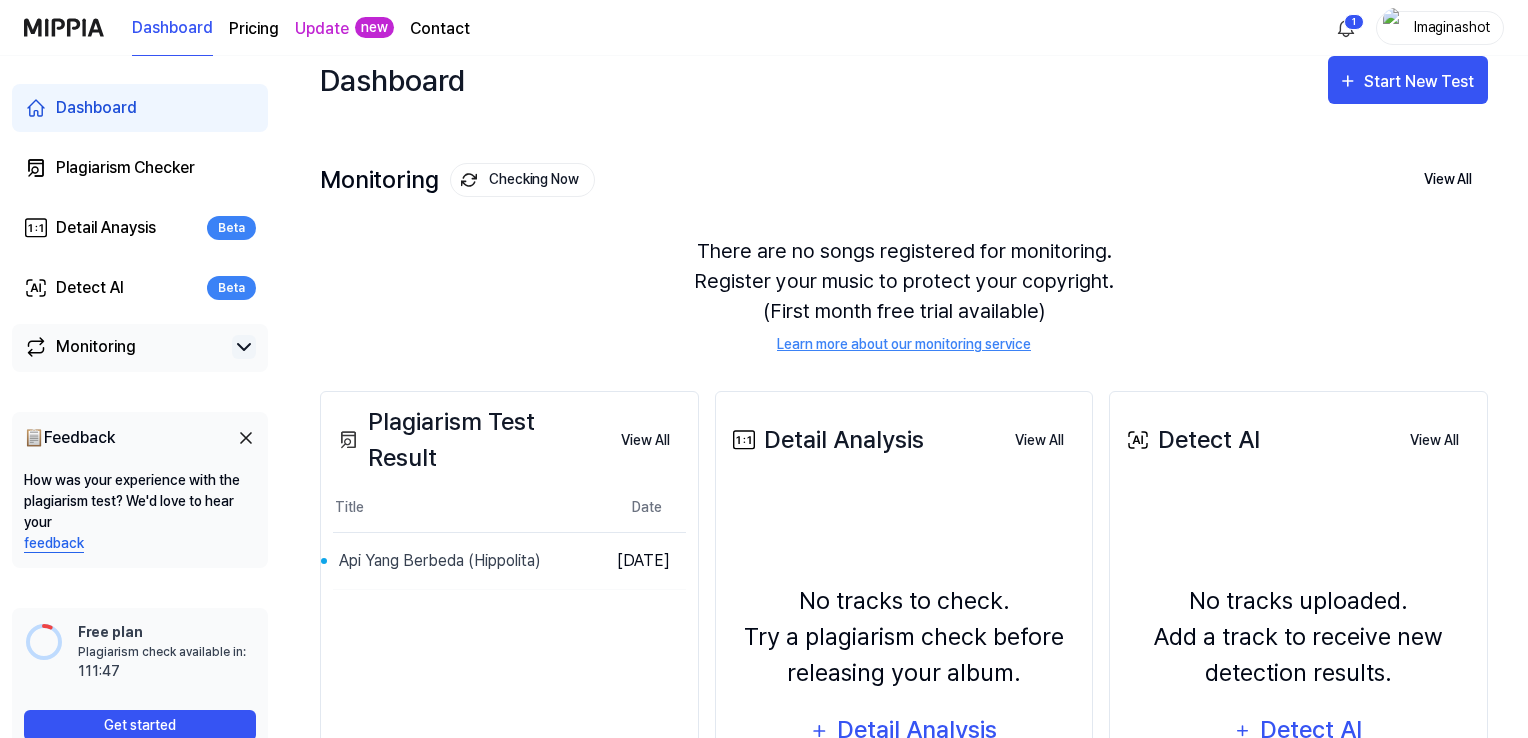 scroll, scrollTop: 0, scrollLeft: 0, axis: both 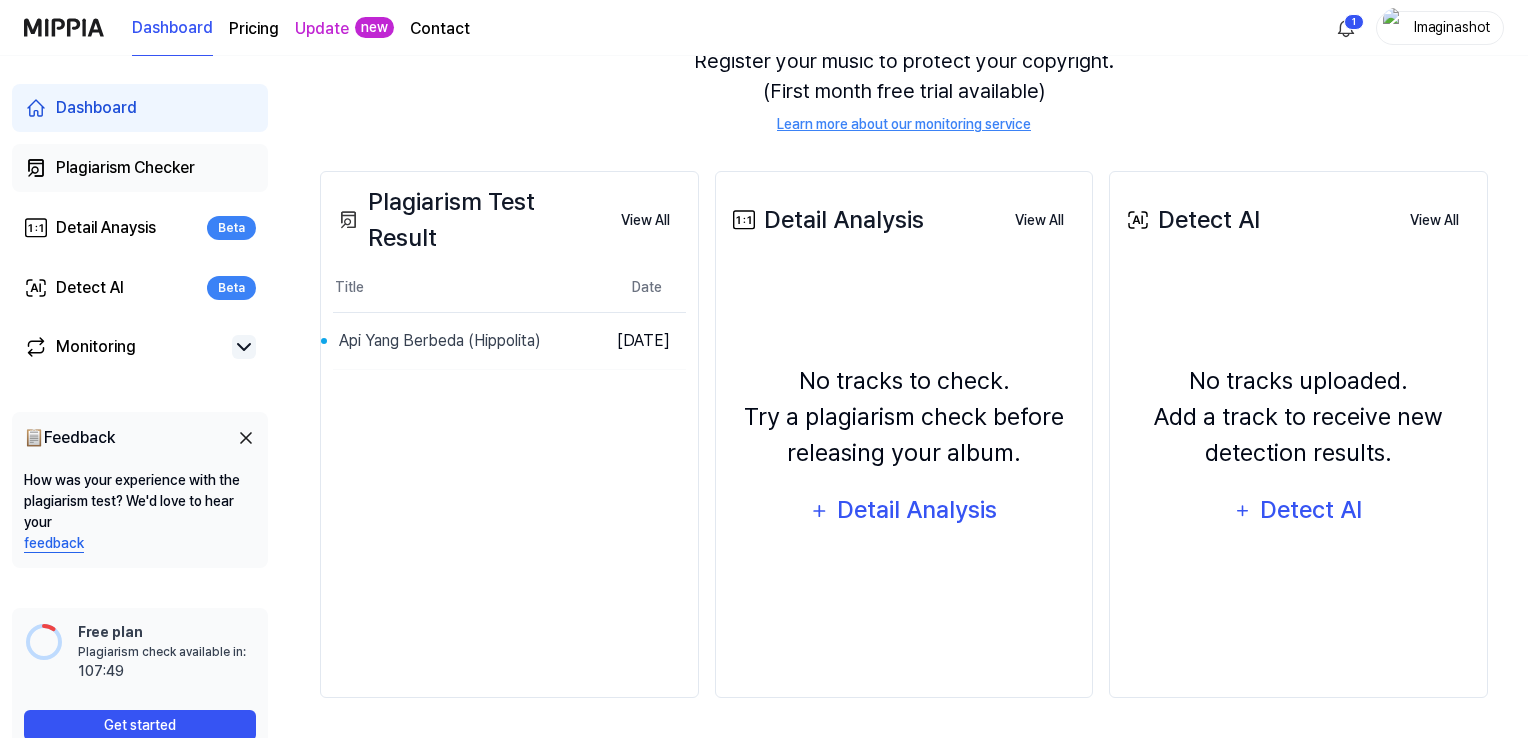 click on "Plagiarism Checker" at bounding box center [125, 168] 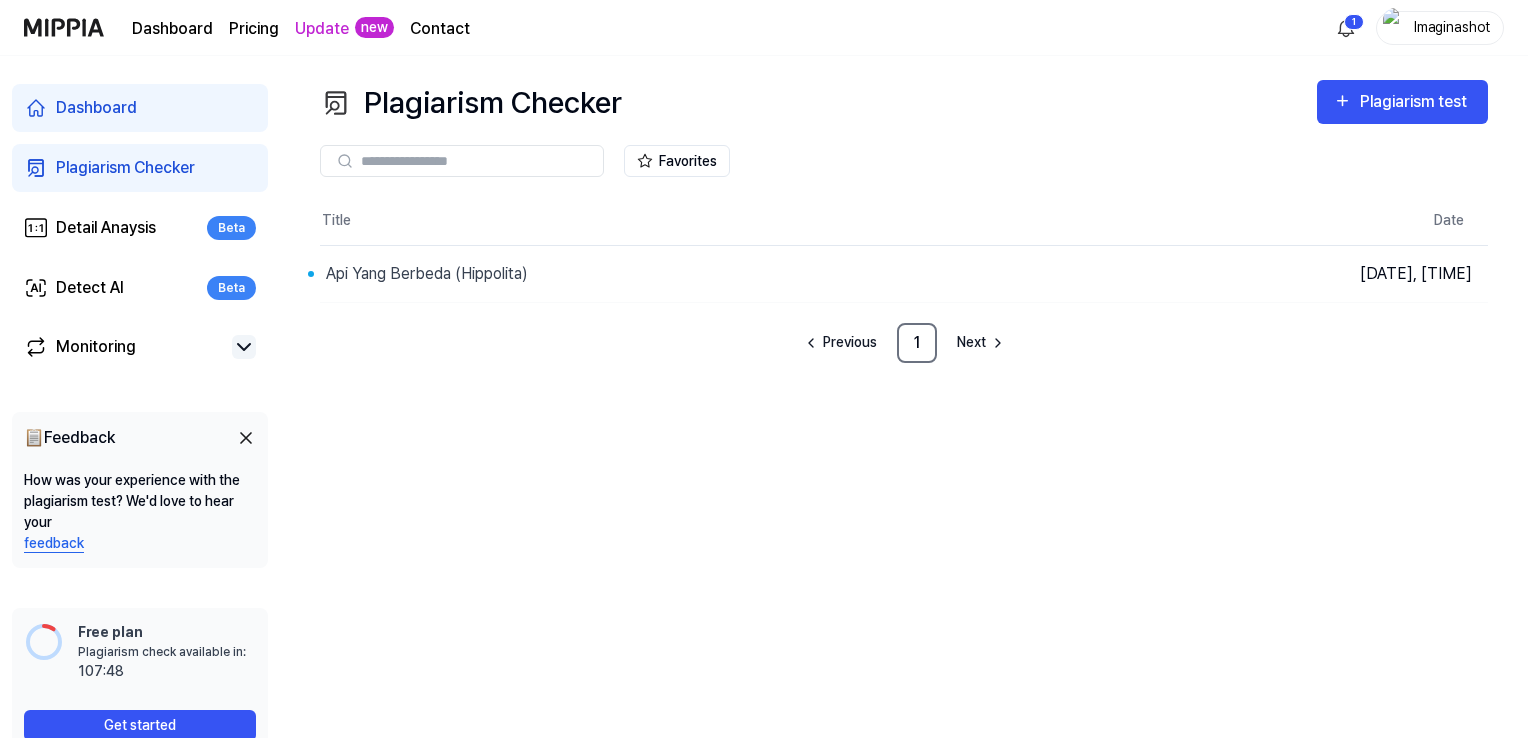 scroll, scrollTop: 0, scrollLeft: 0, axis: both 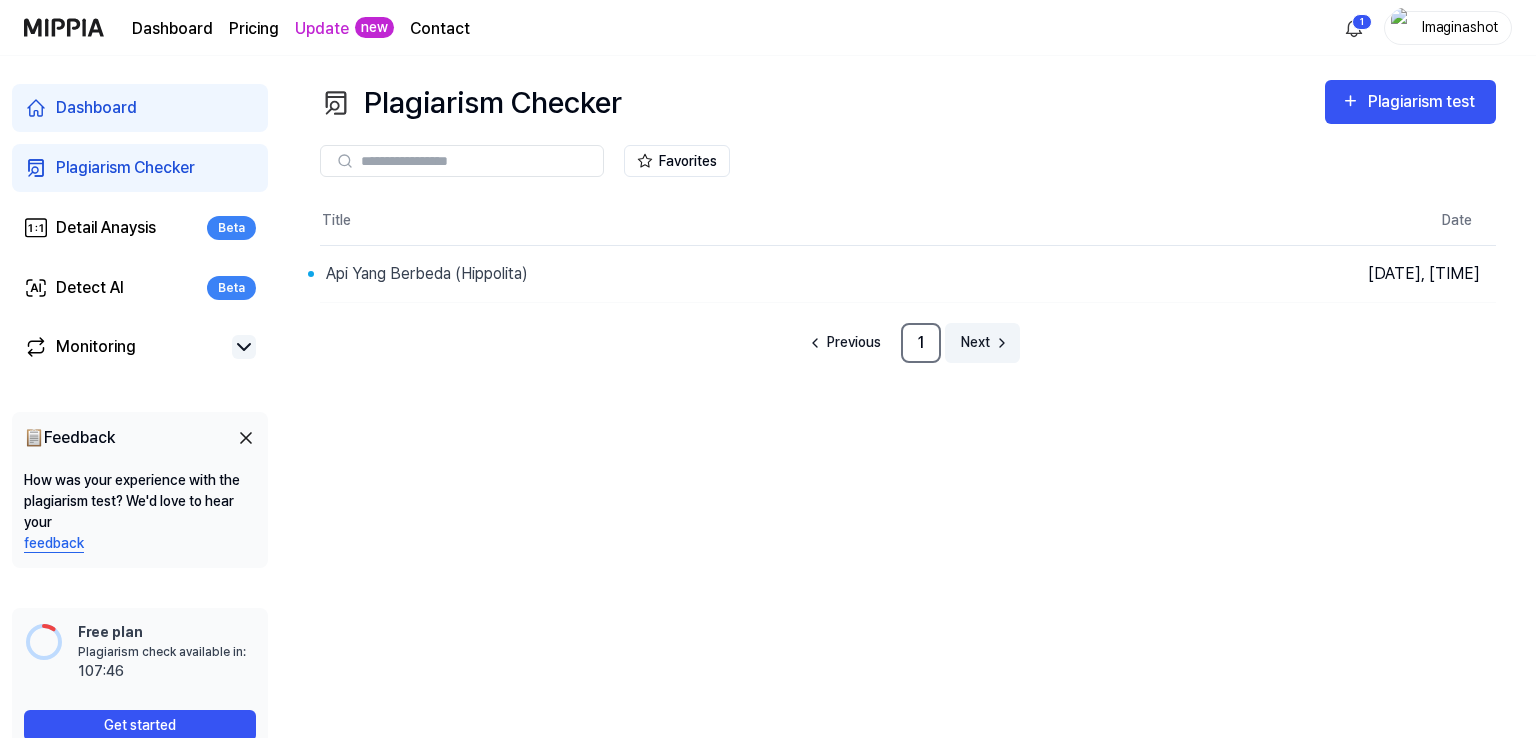 click 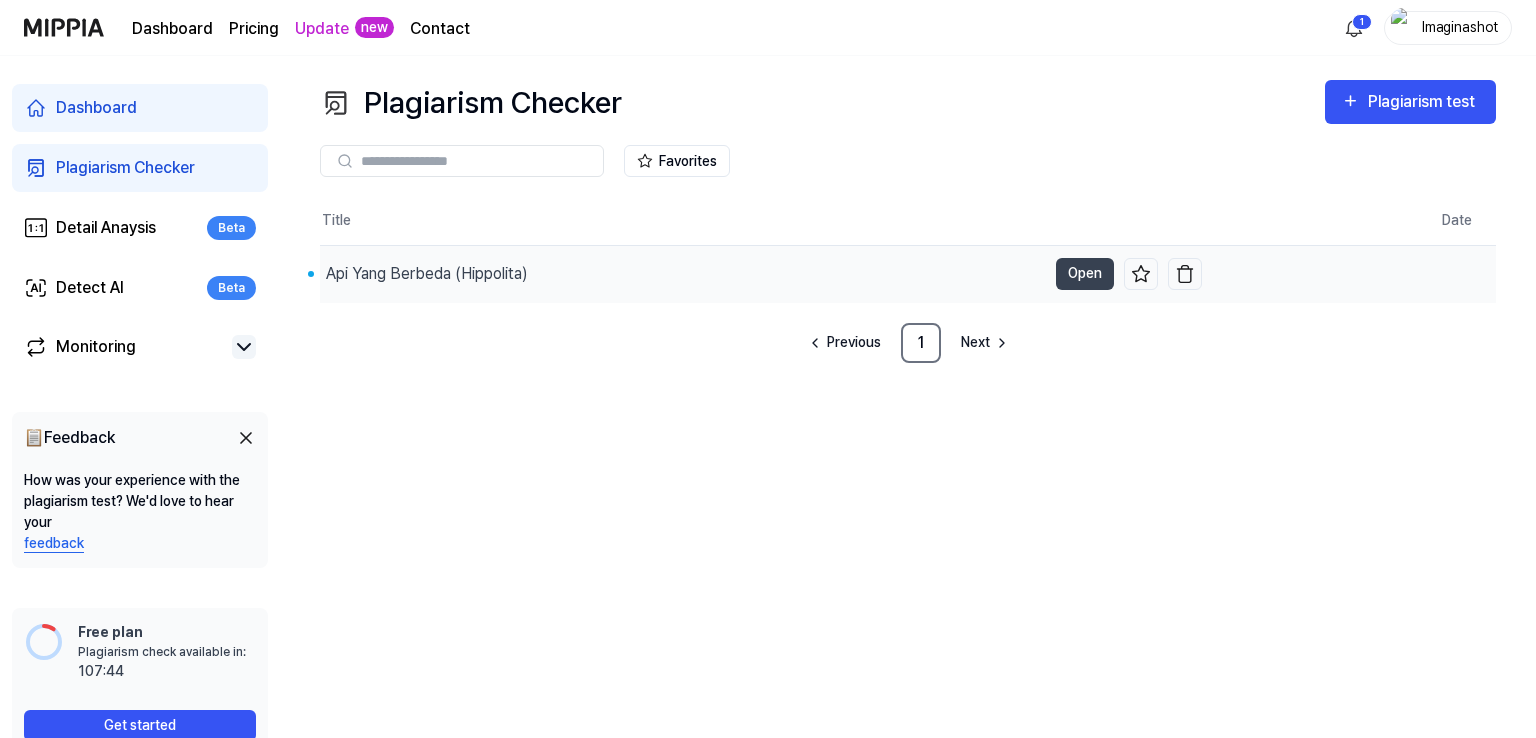 click on "Api Yang Berbeda (Hippolita)" at bounding box center (427, 274) 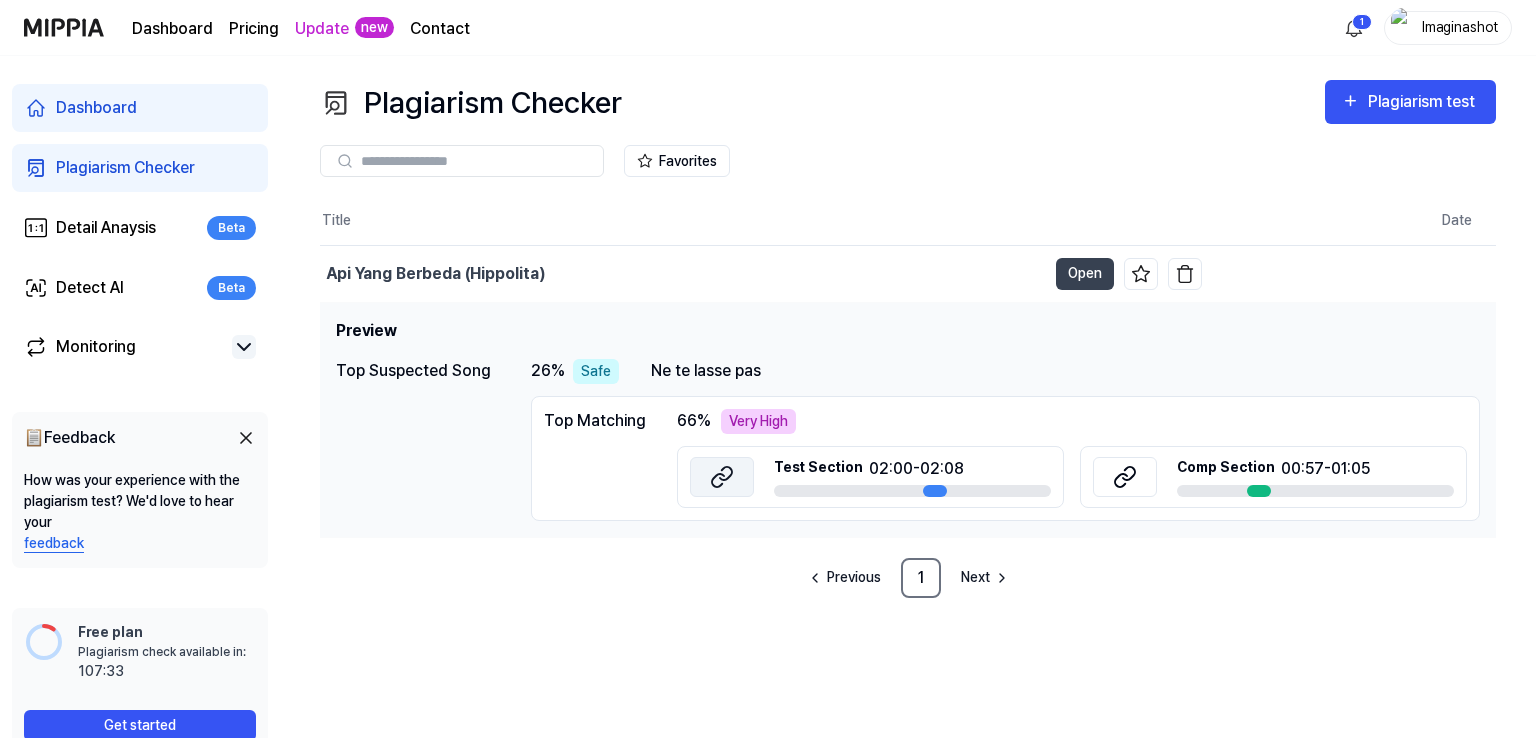 click at bounding box center [722, 477] 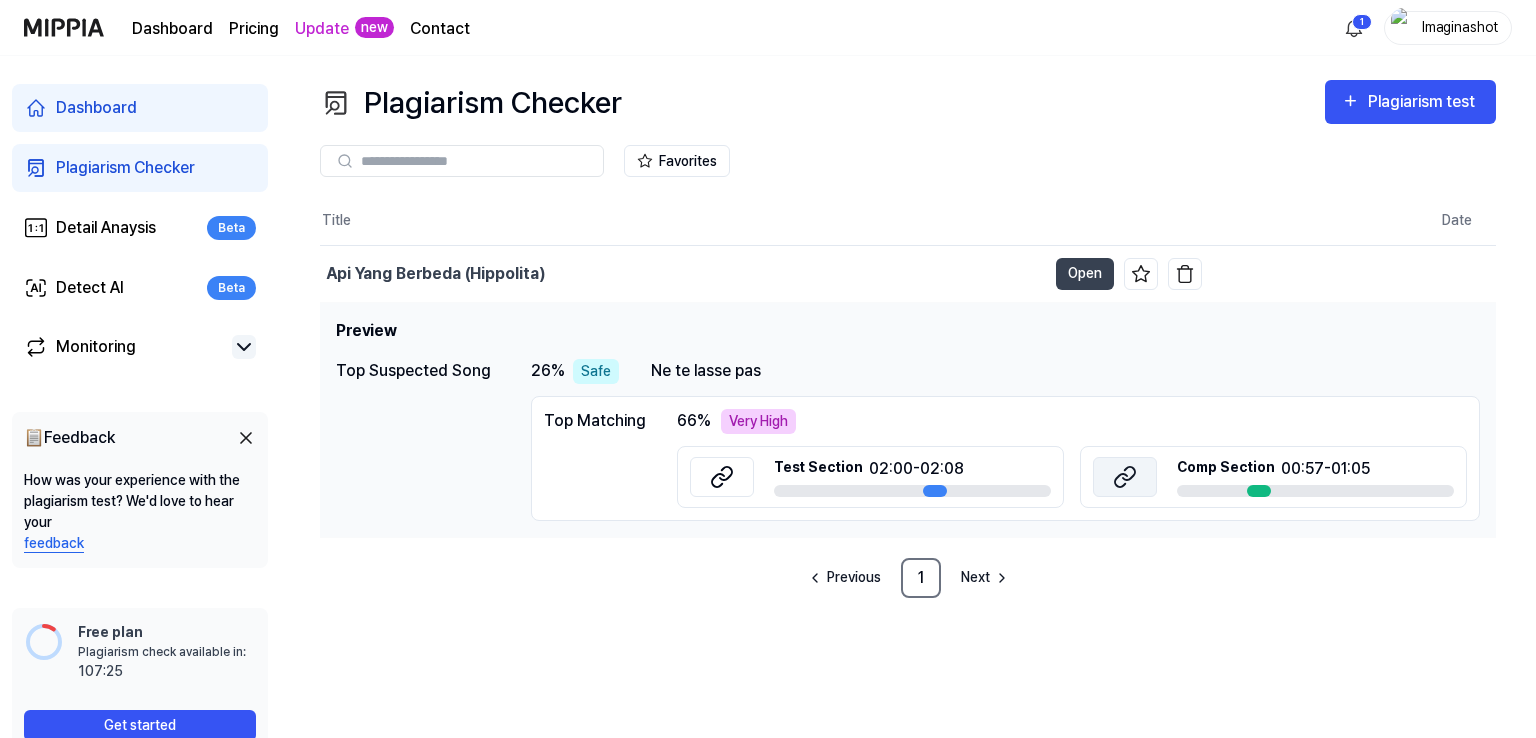 click 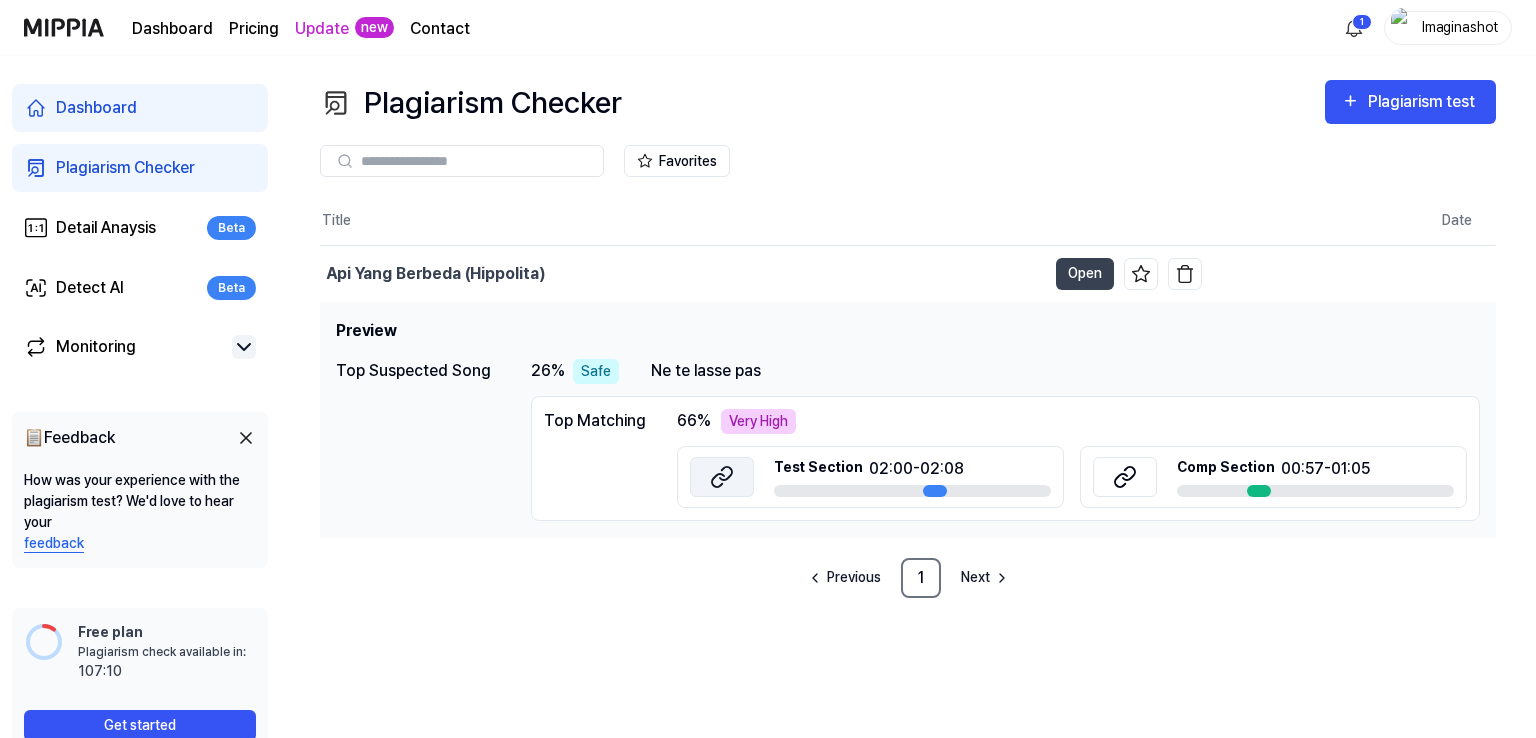 click at bounding box center [722, 477] 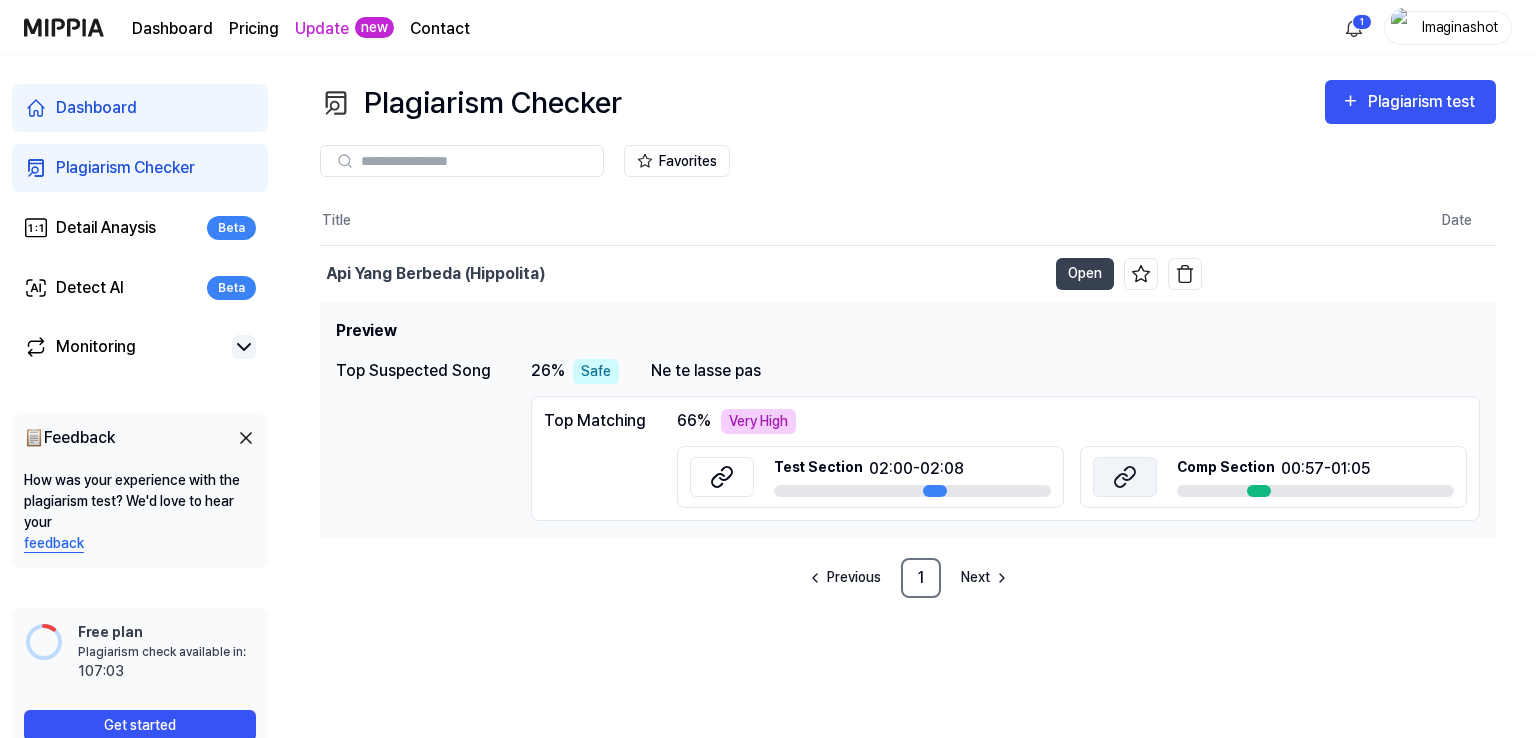 click 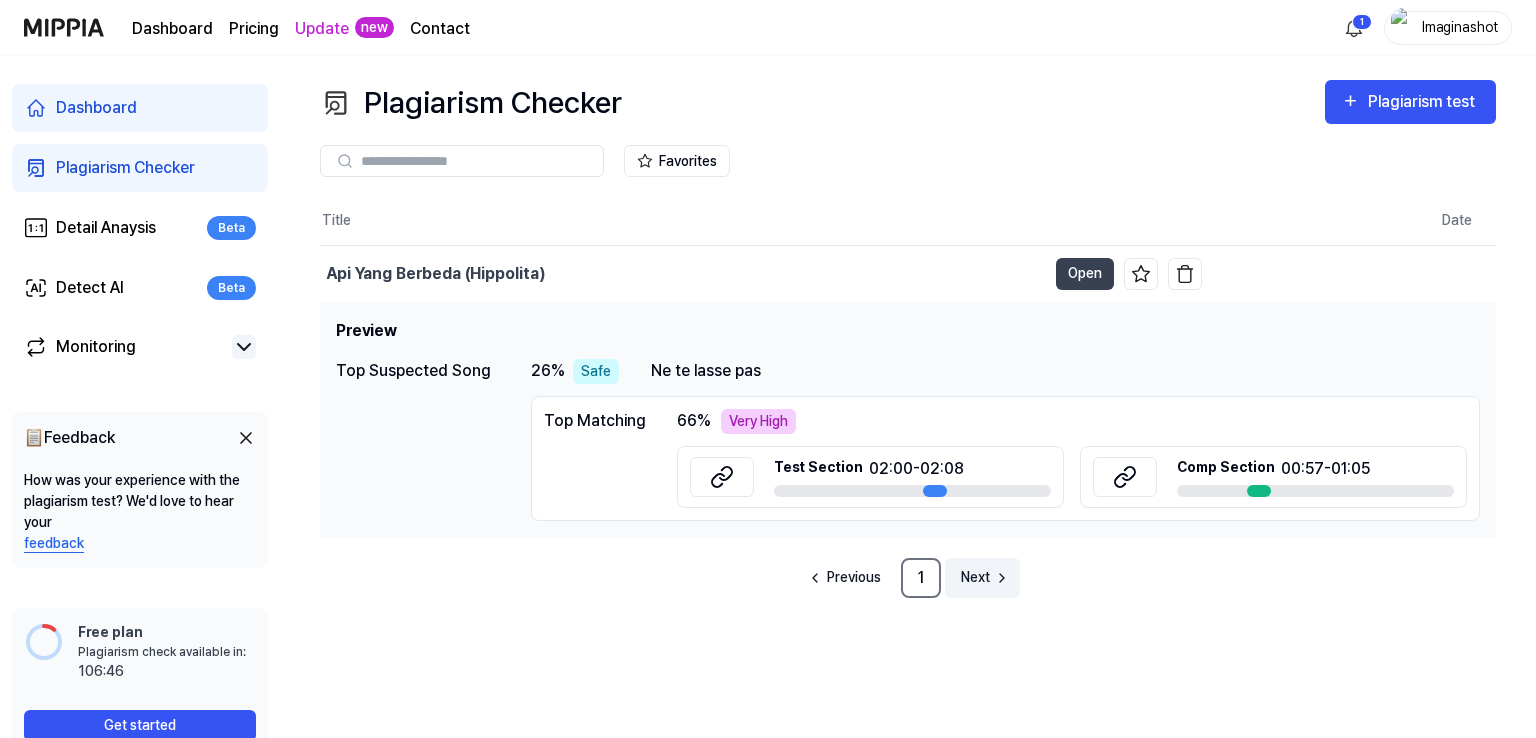 click on "Next" at bounding box center (975, 577) 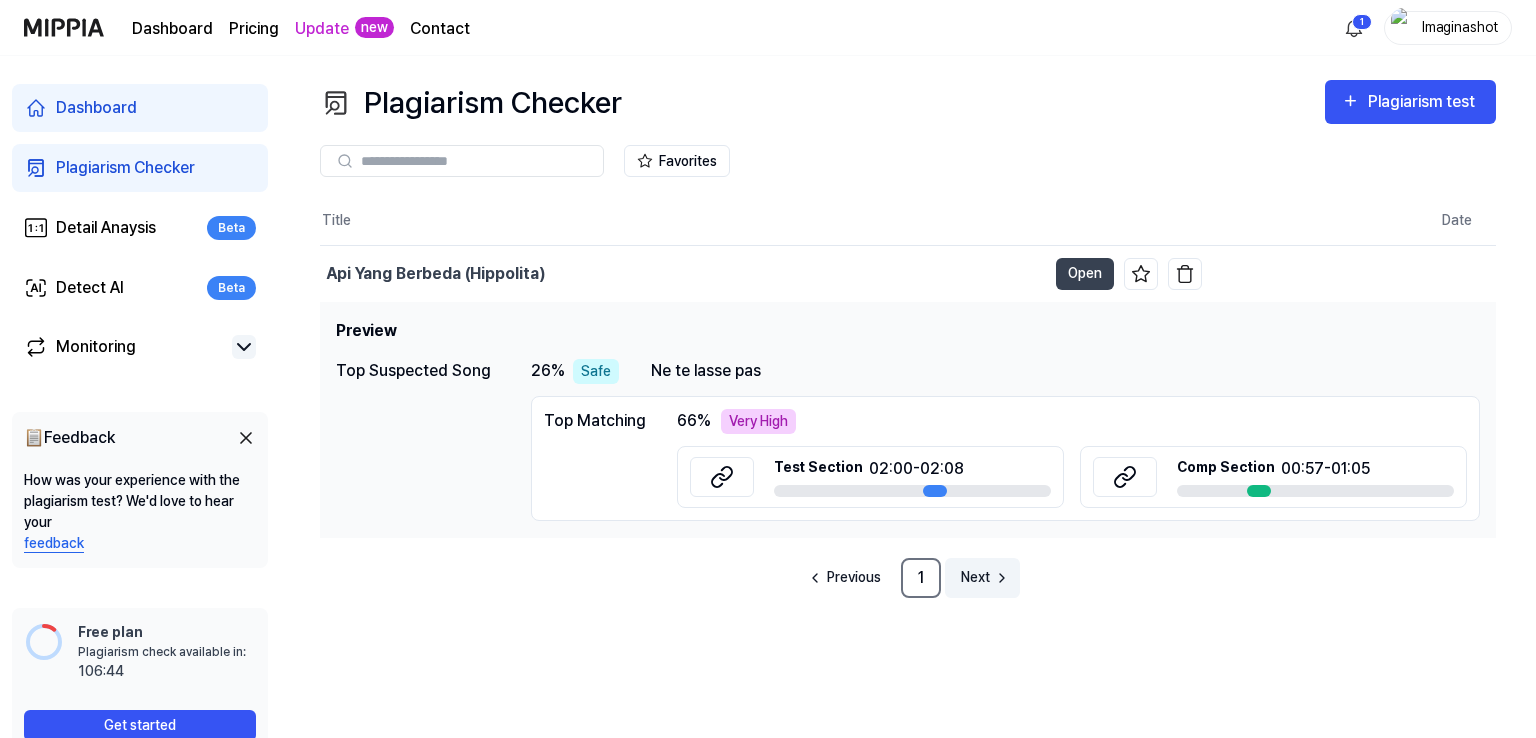 click on "Next" at bounding box center [975, 577] 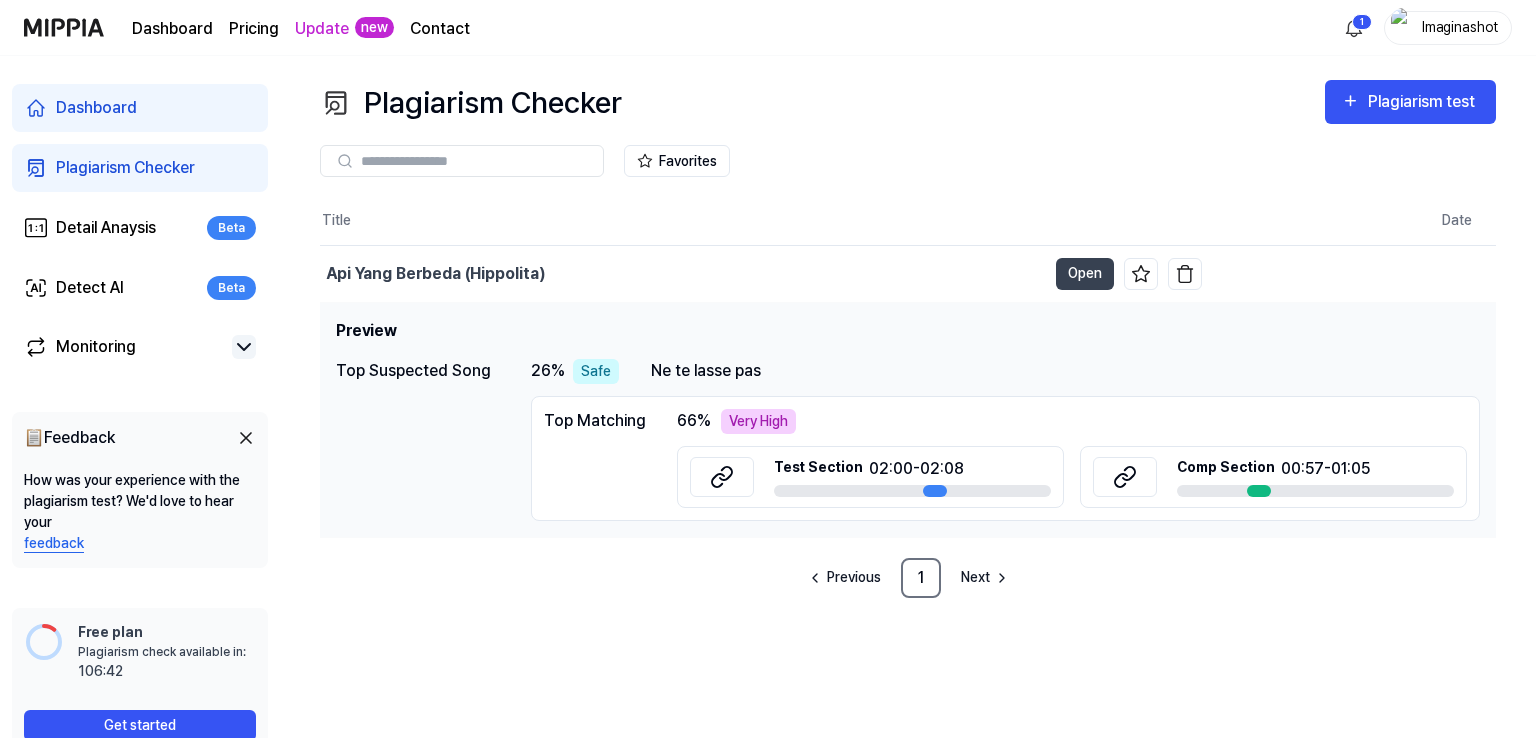 drag, startPoint x: 1255, startPoint y: 491, endPoint x: 1239, endPoint y: 493, distance: 16.124516 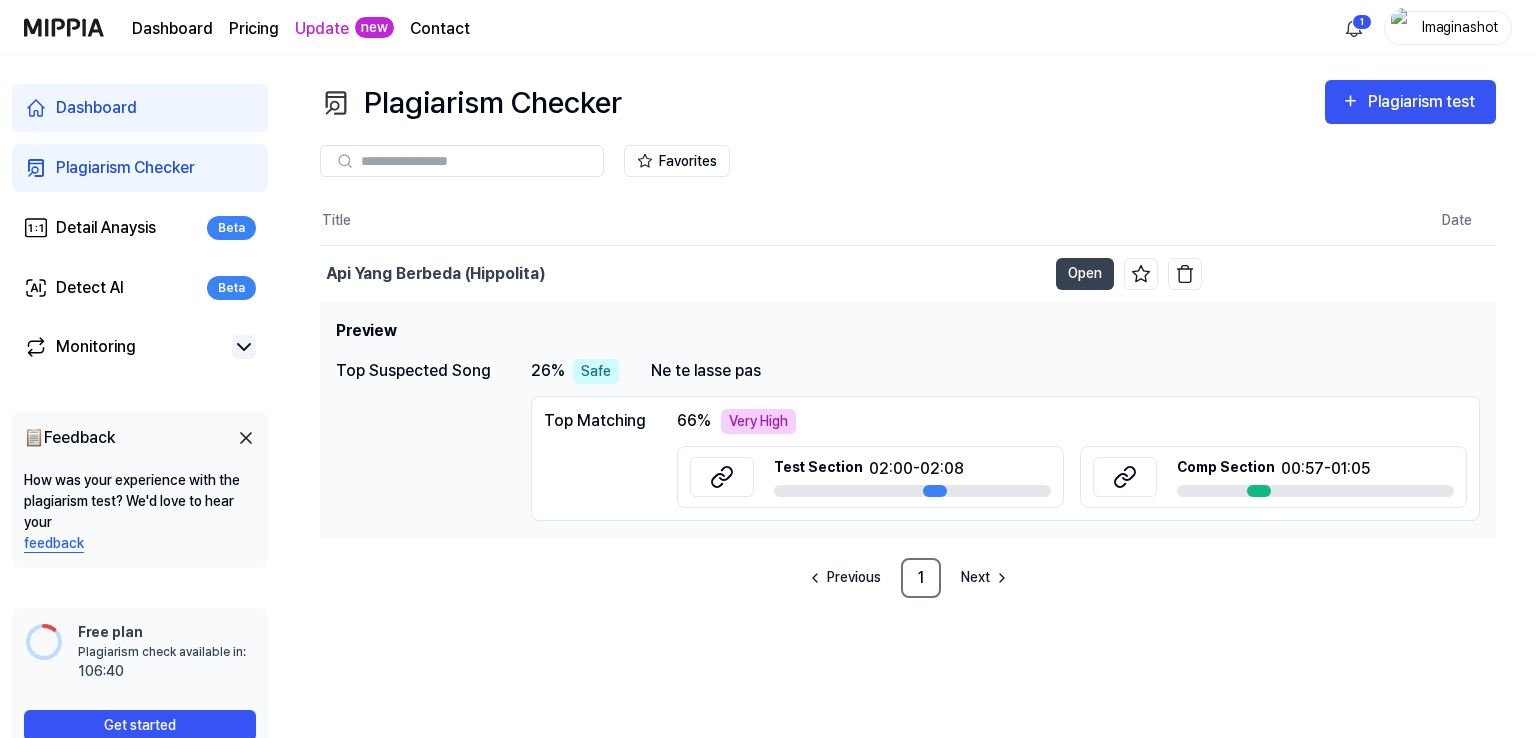 click on "Very High" at bounding box center (758, 421) 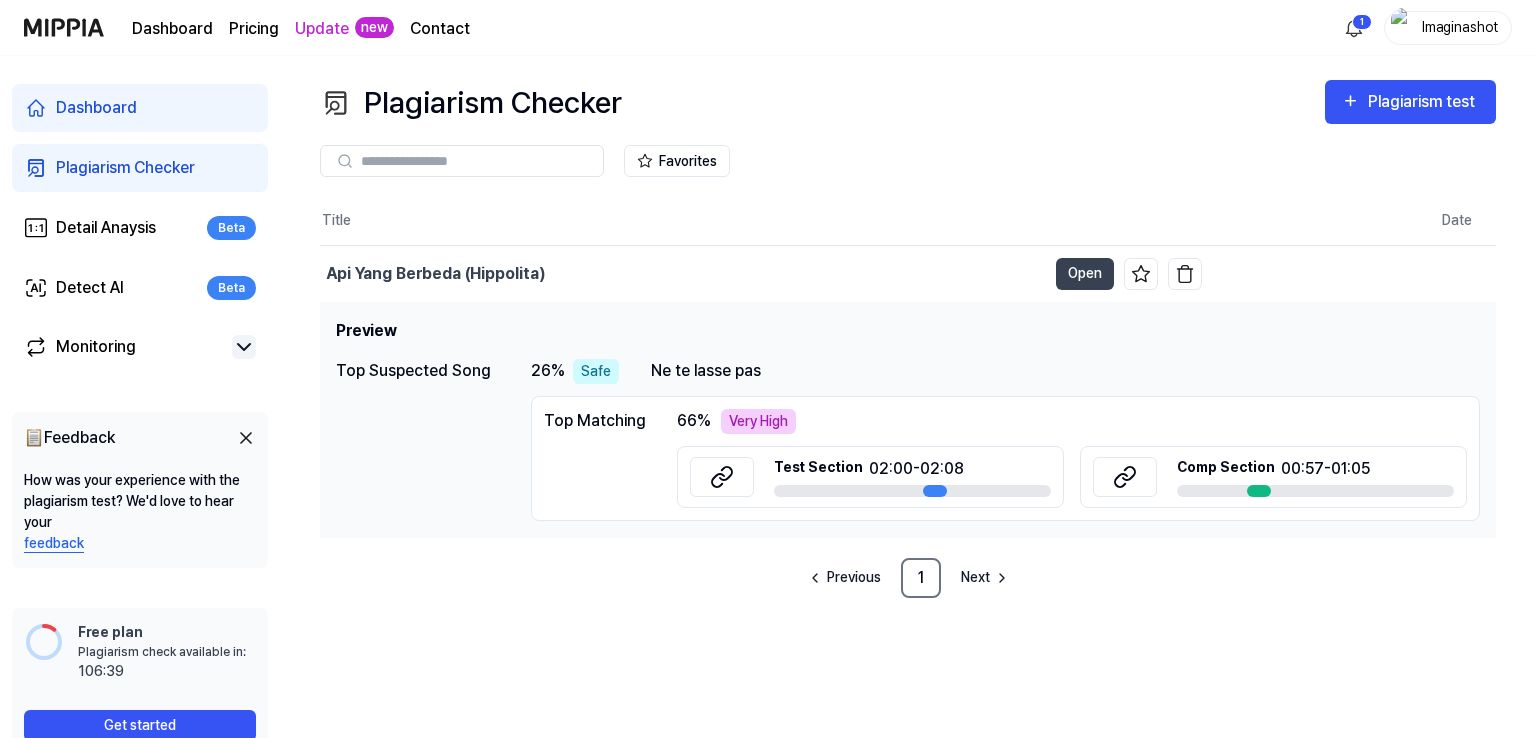 click on "Top Matching 66 % Very High   Test Section 02:00 - 02:08 Comp Section 00:57 - 01:05" at bounding box center [1005, 458] 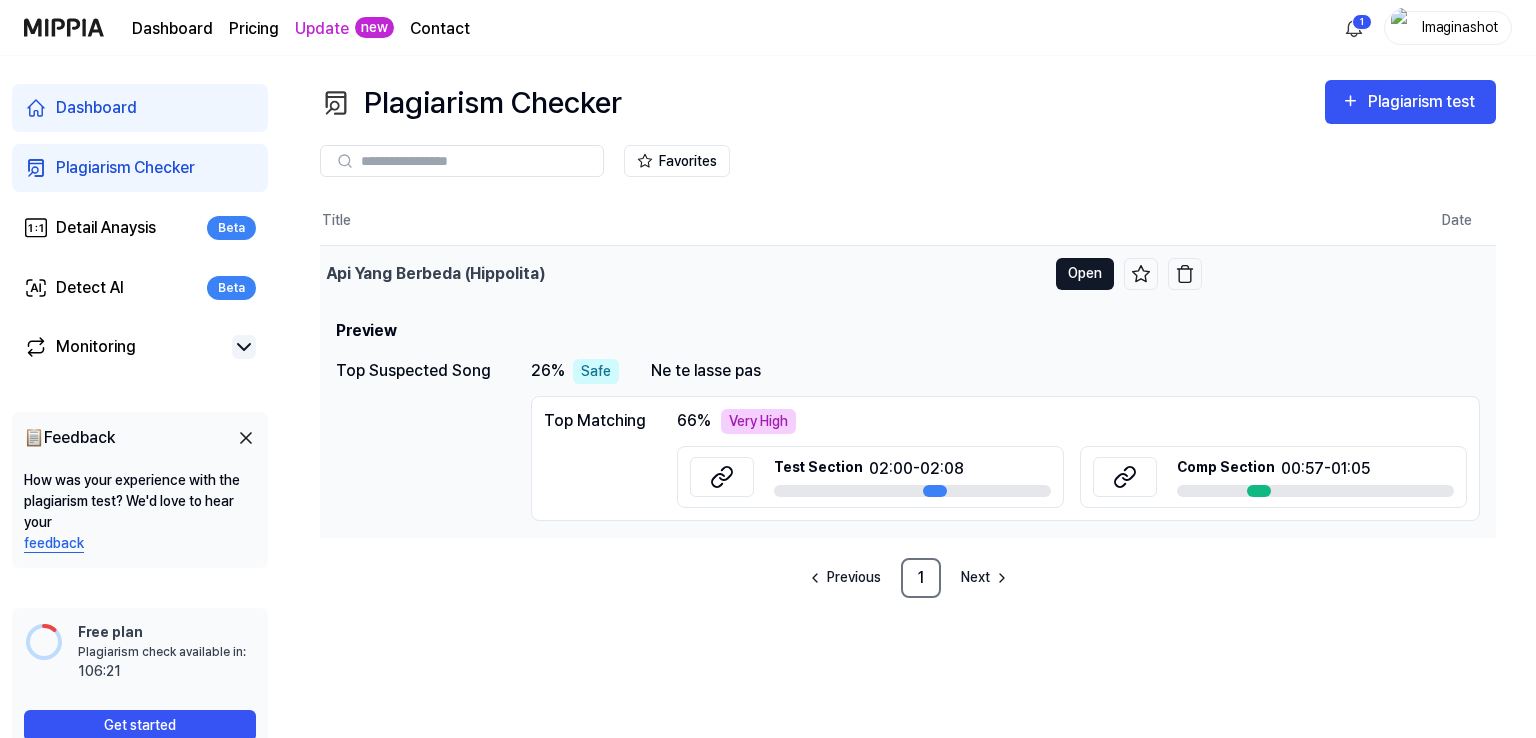 click on "Open" at bounding box center (1085, 274) 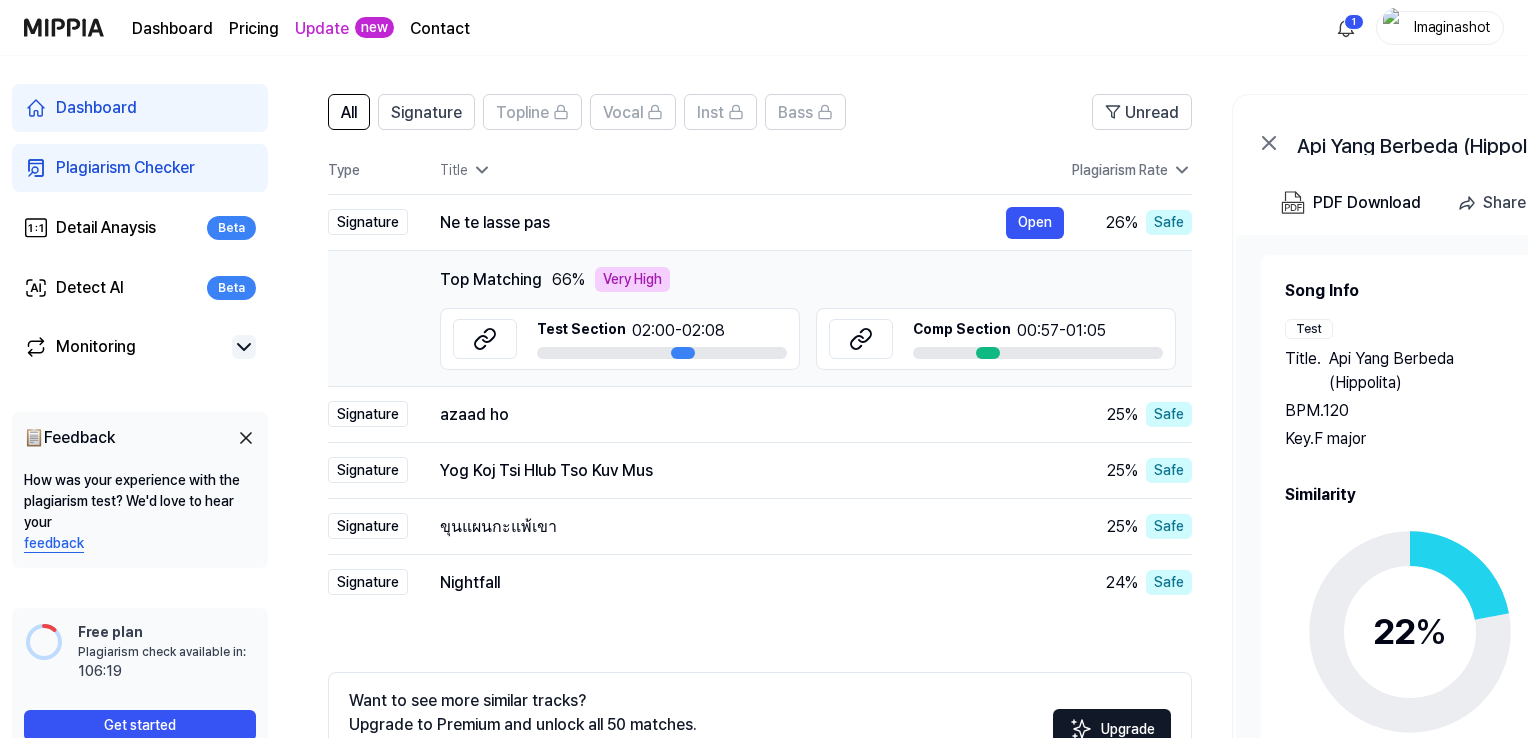 scroll, scrollTop: 180, scrollLeft: 0, axis: vertical 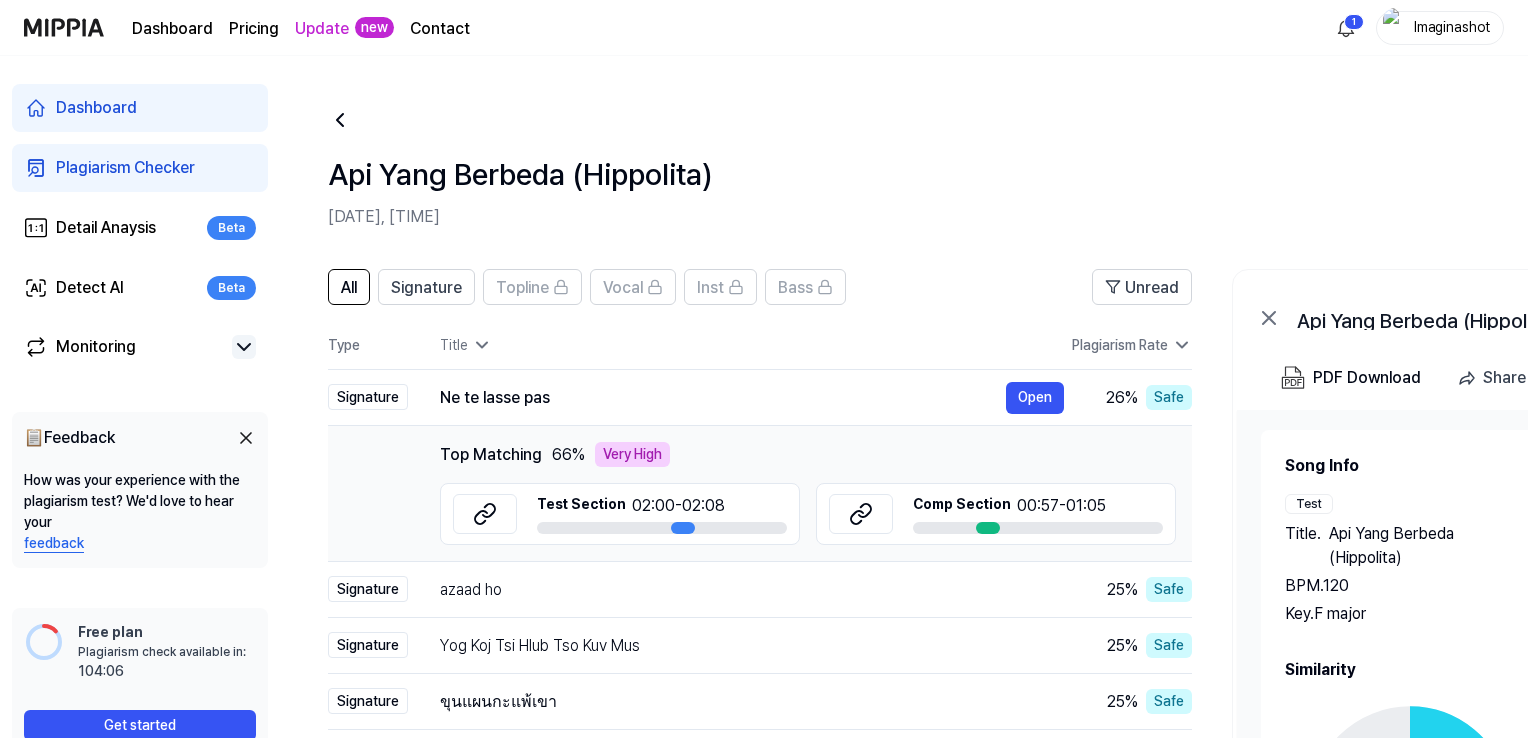 click on "Plagiarism Checker" at bounding box center [125, 168] 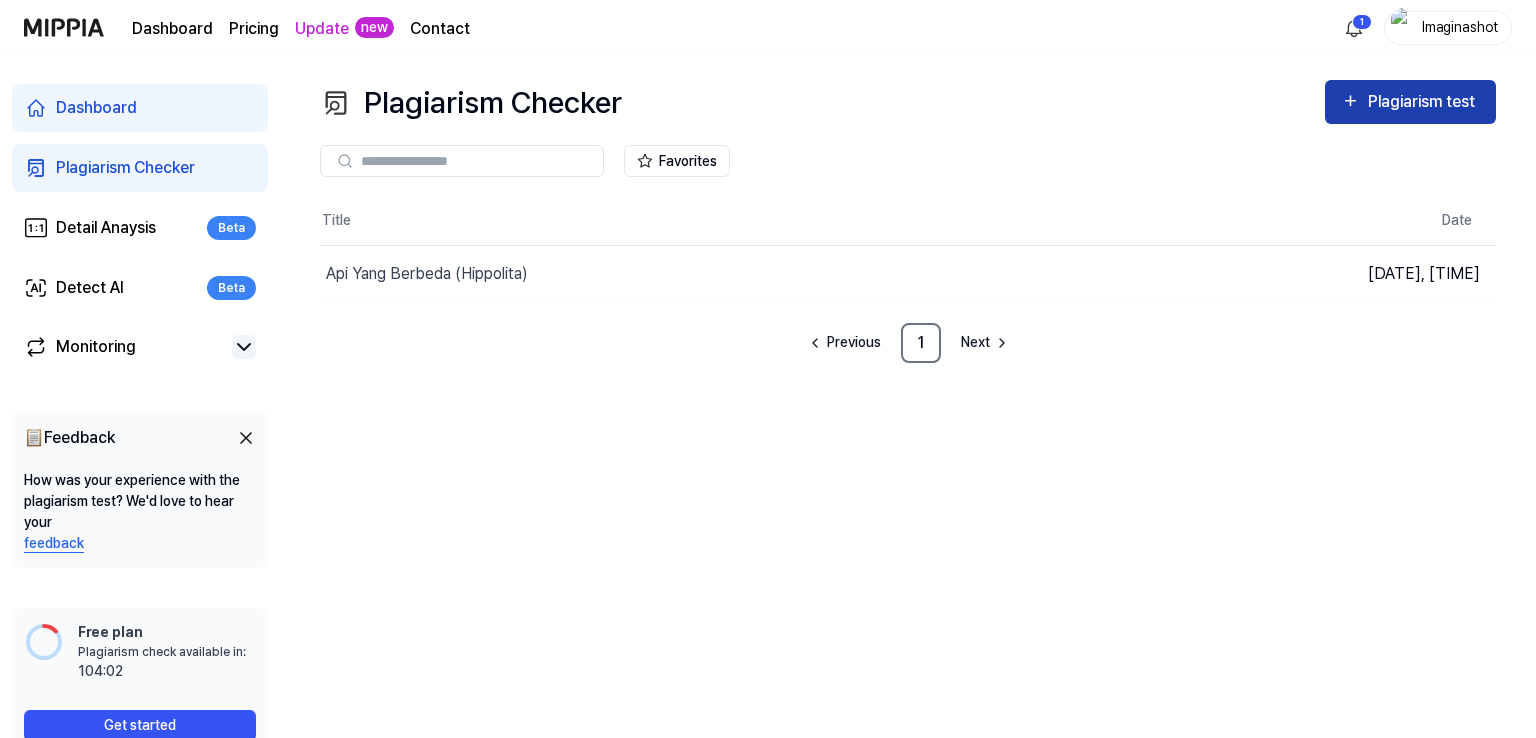 click on "Plagiarism test" at bounding box center (1410, 102) 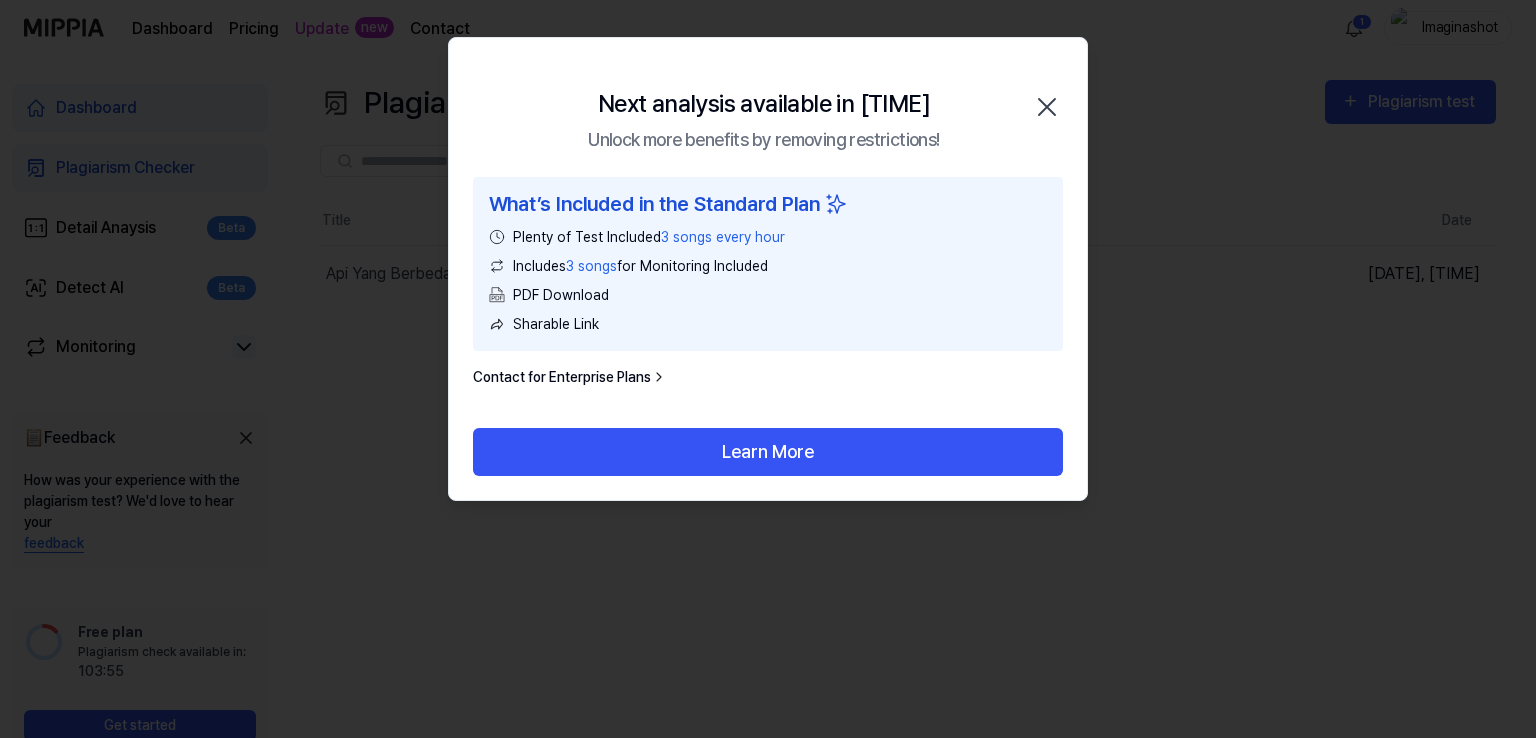click 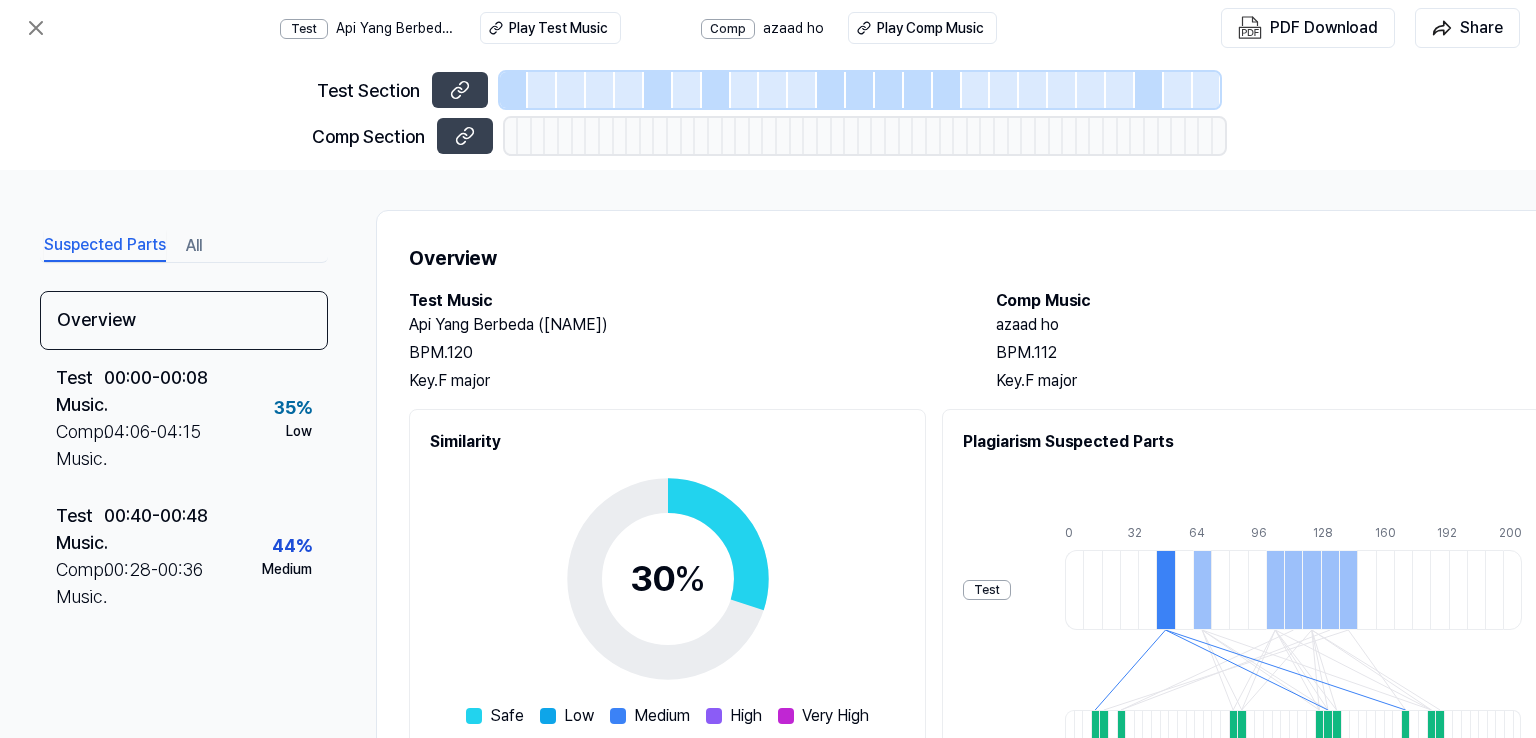 scroll, scrollTop: 0, scrollLeft: 0, axis: both 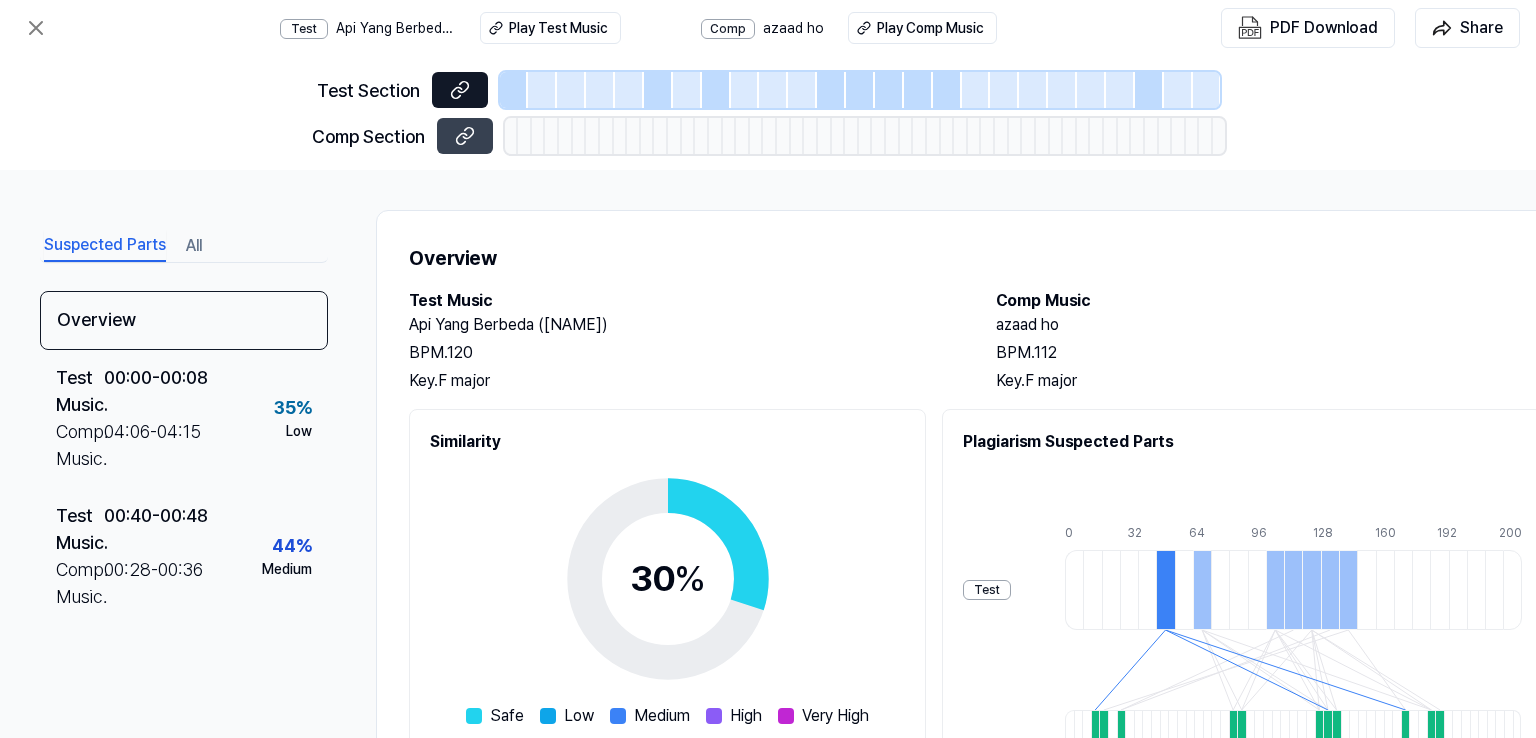 click 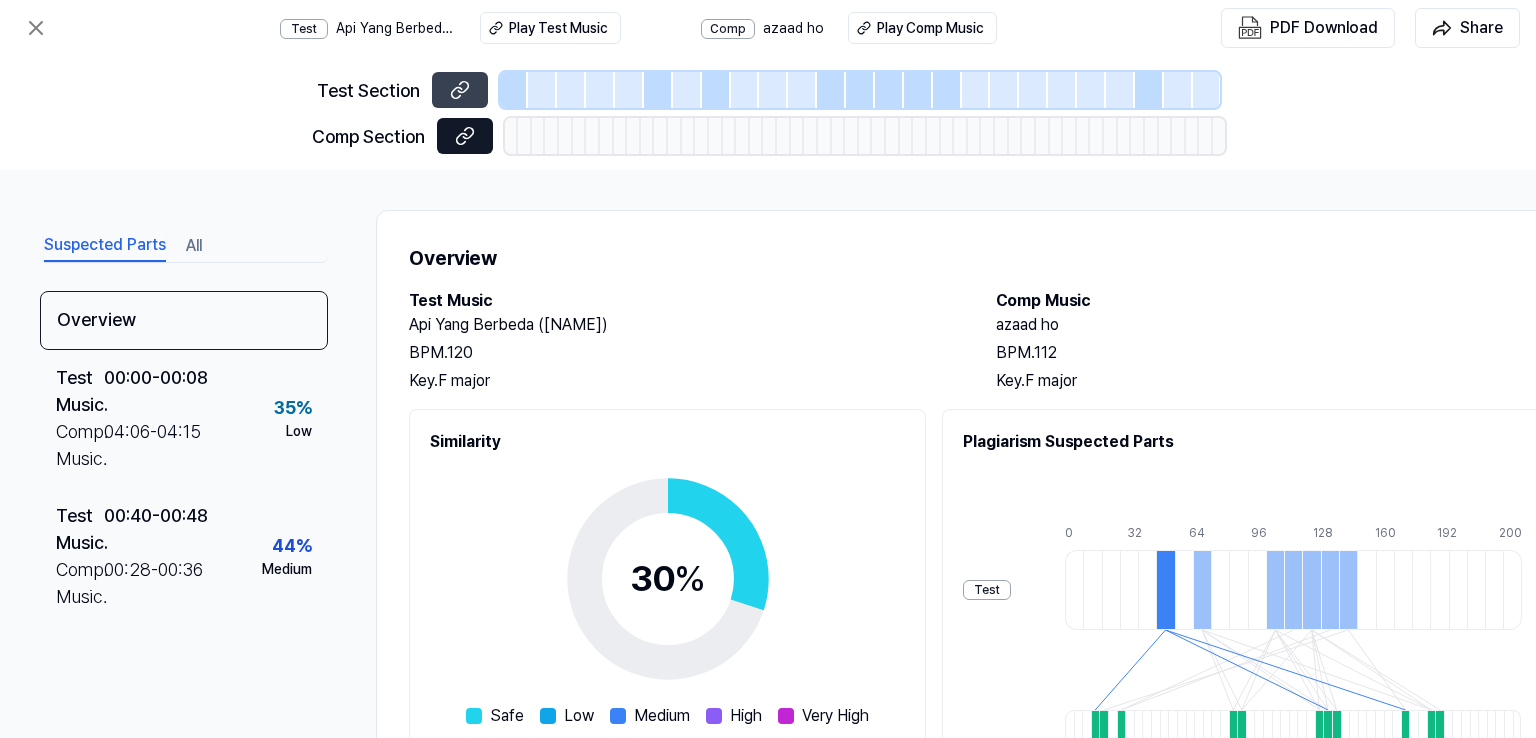 click 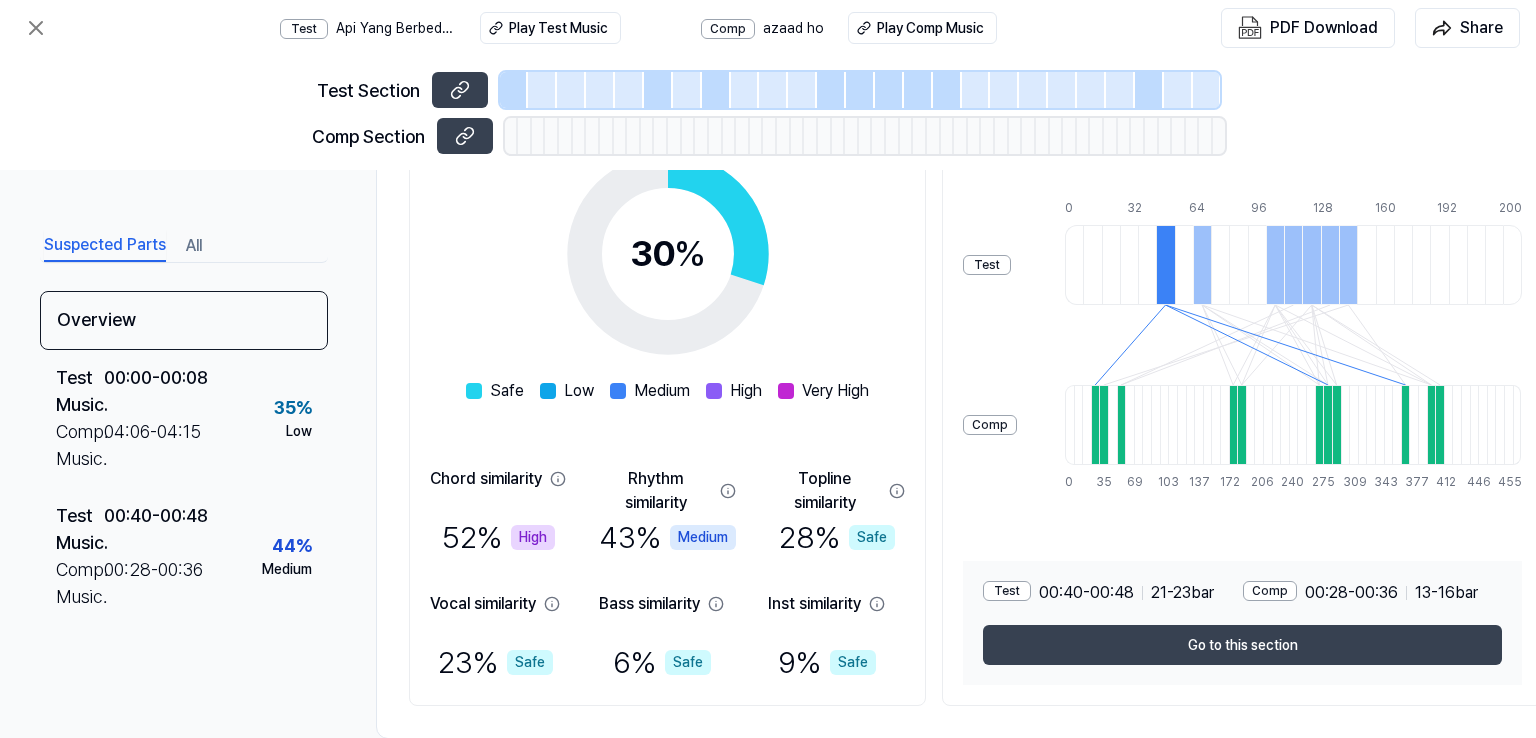 scroll, scrollTop: 0, scrollLeft: 0, axis: both 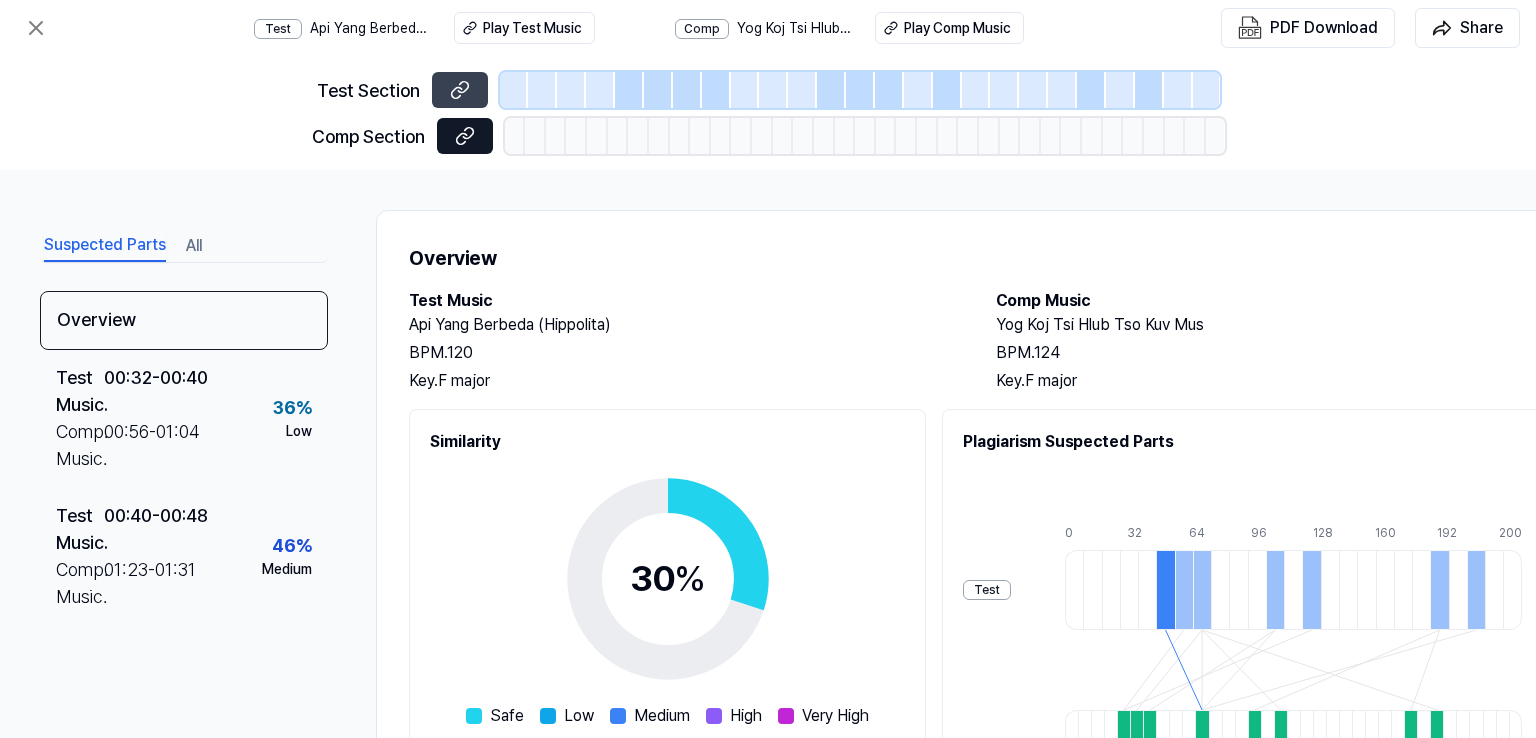 click 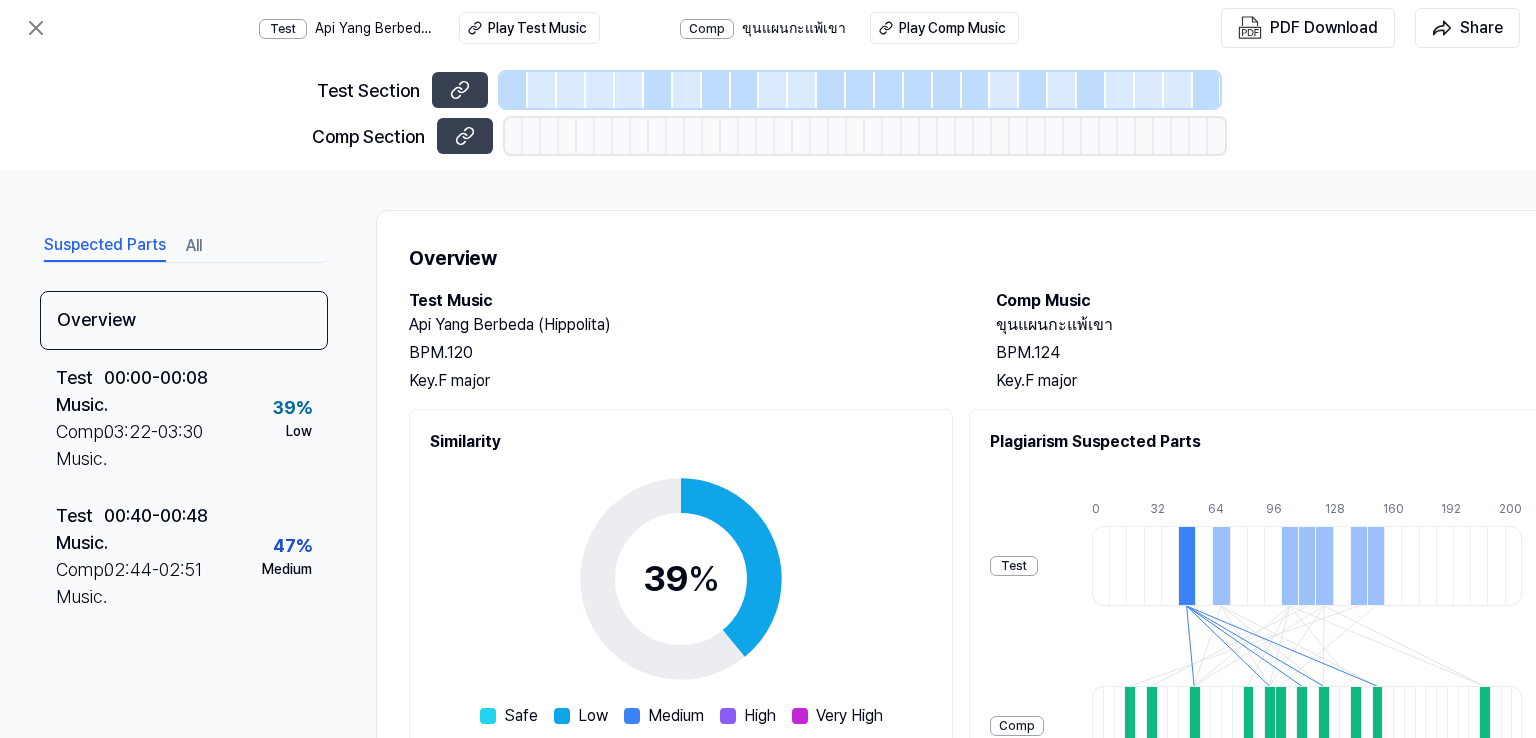 scroll, scrollTop: 0, scrollLeft: 0, axis: both 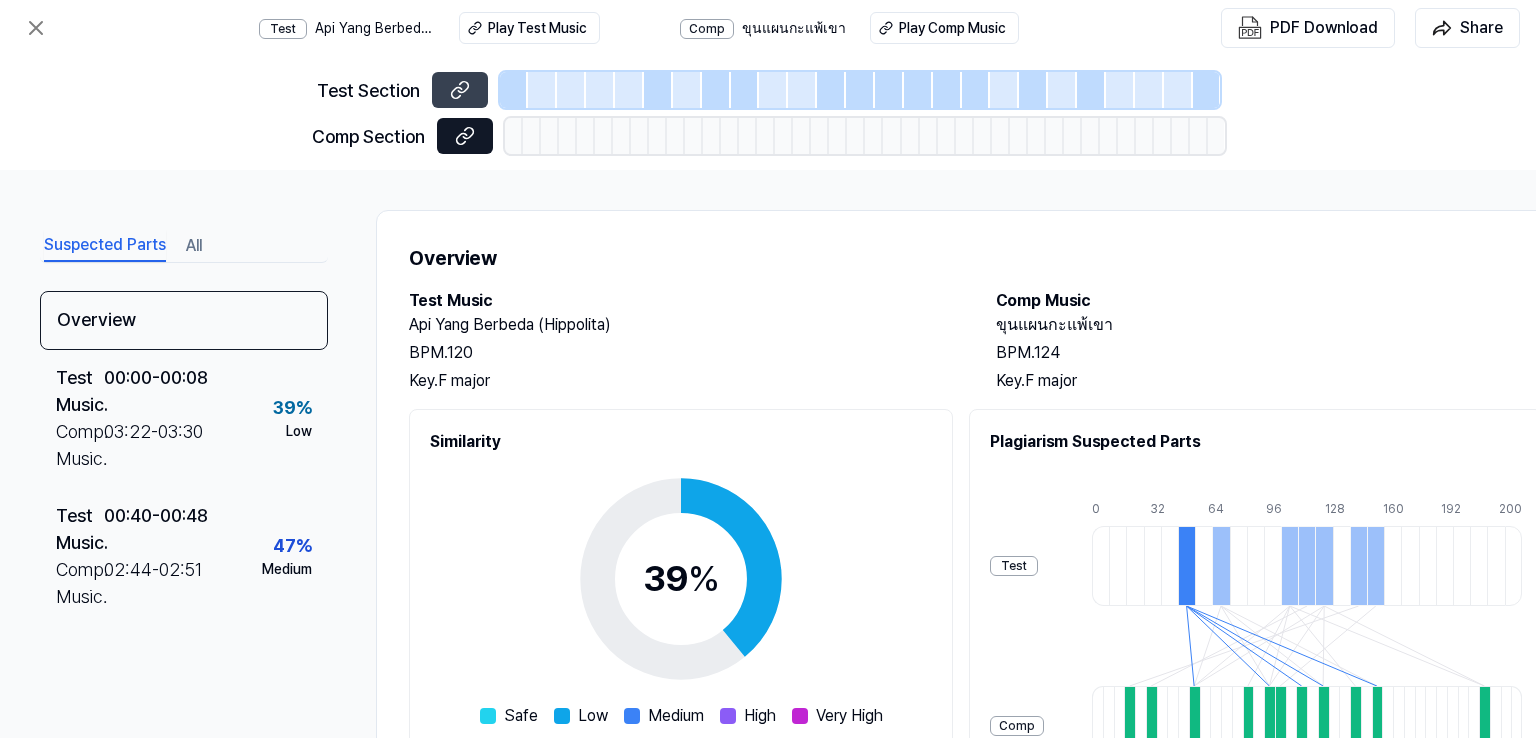 click at bounding box center (465, 136) 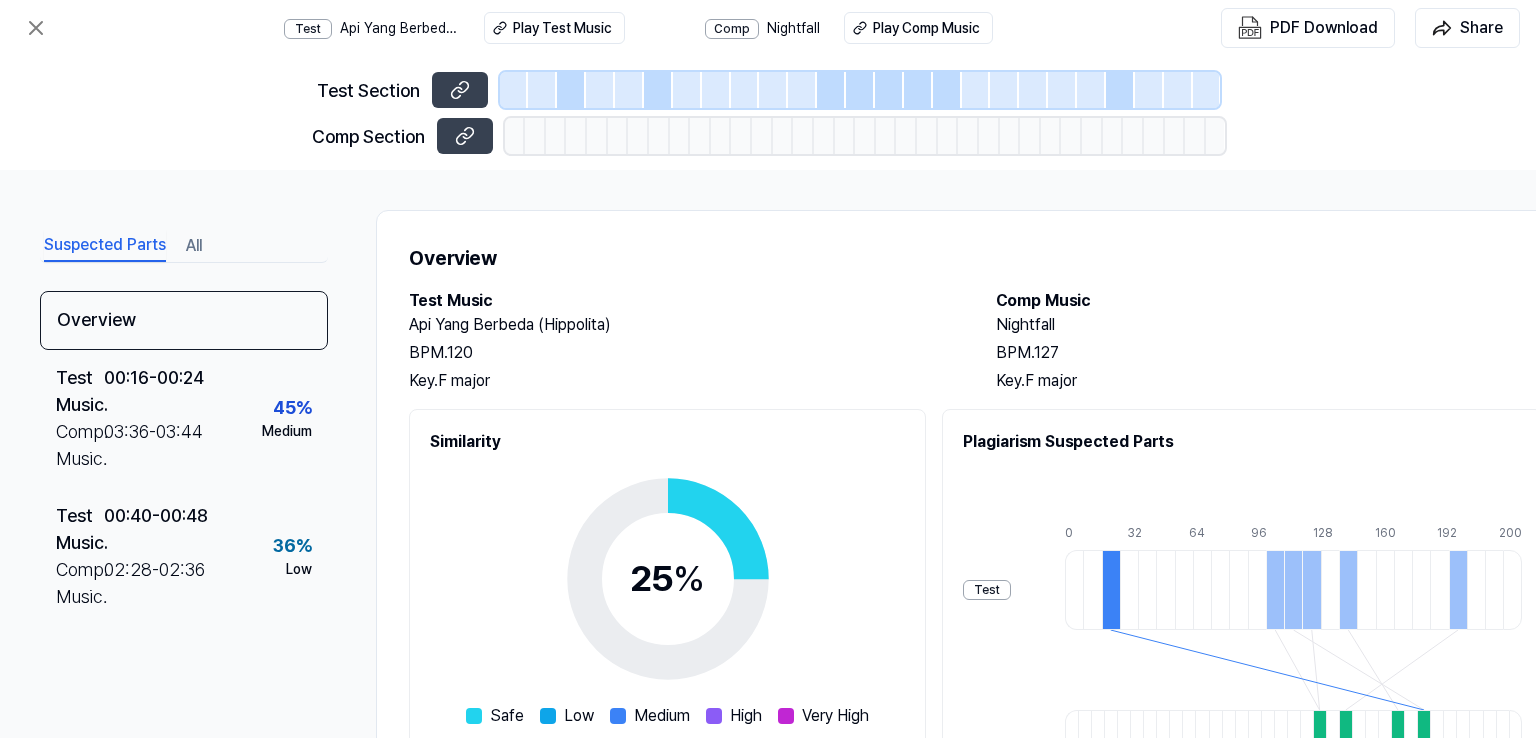 scroll, scrollTop: 0, scrollLeft: 0, axis: both 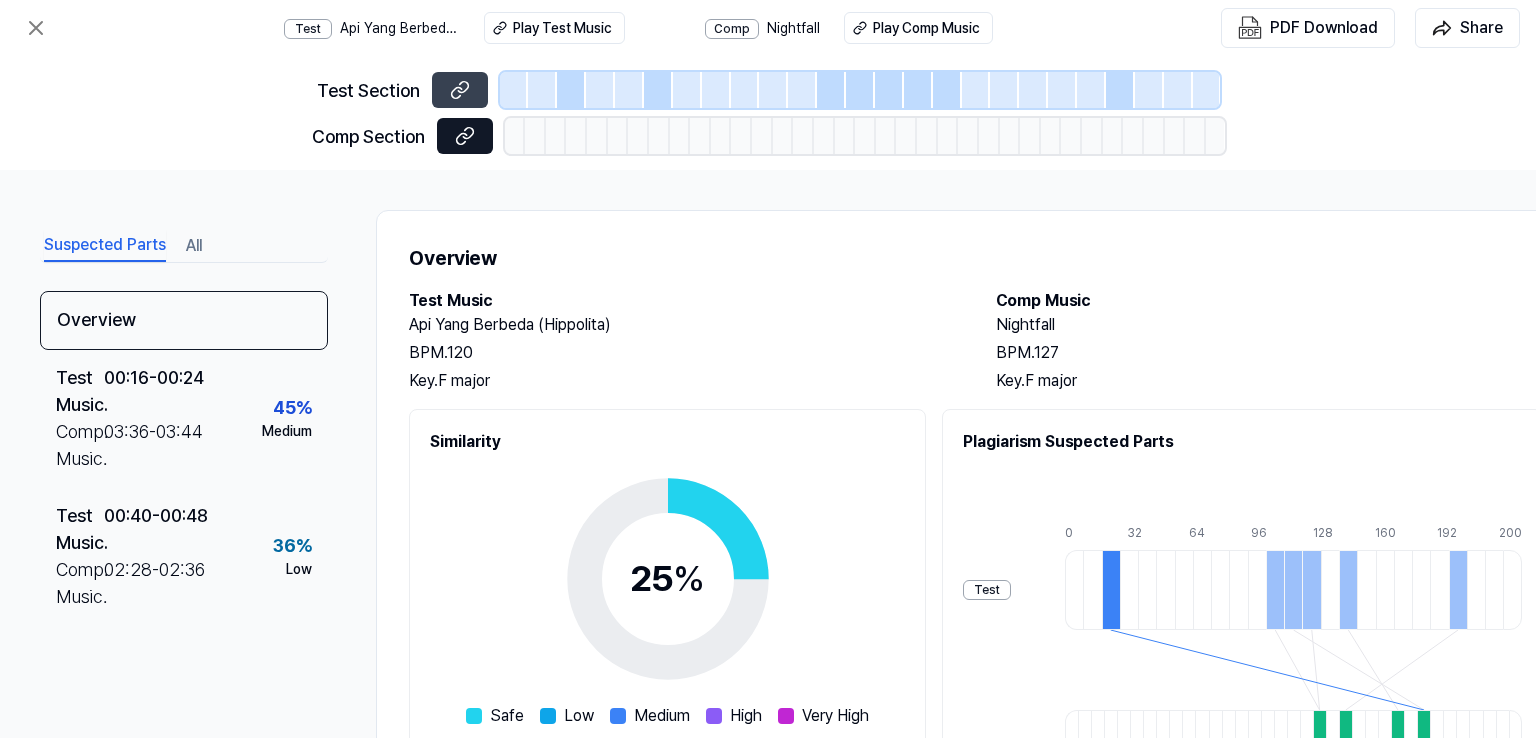 click 